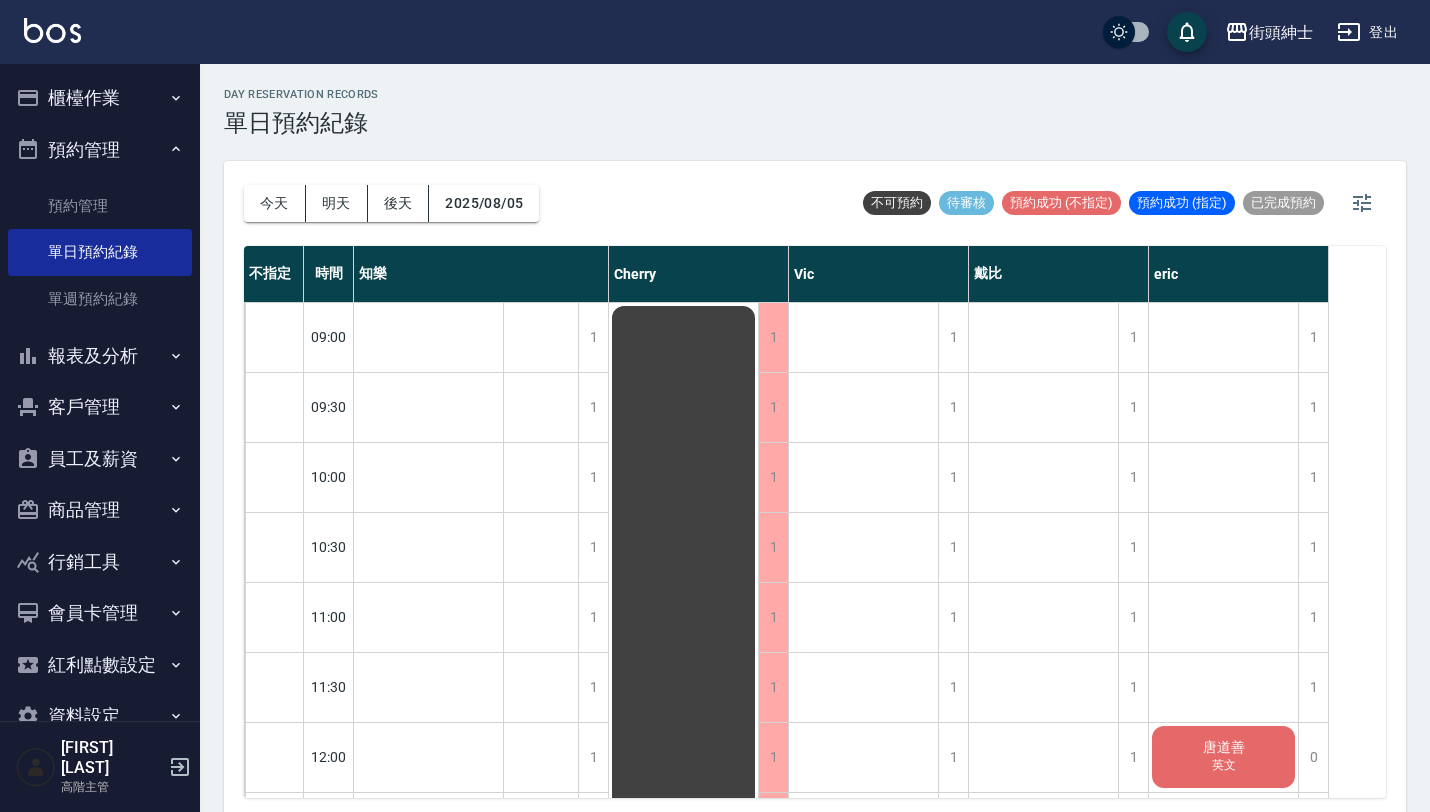 scroll, scrollTop: 5, scrollLeft: 0, axis: vertical 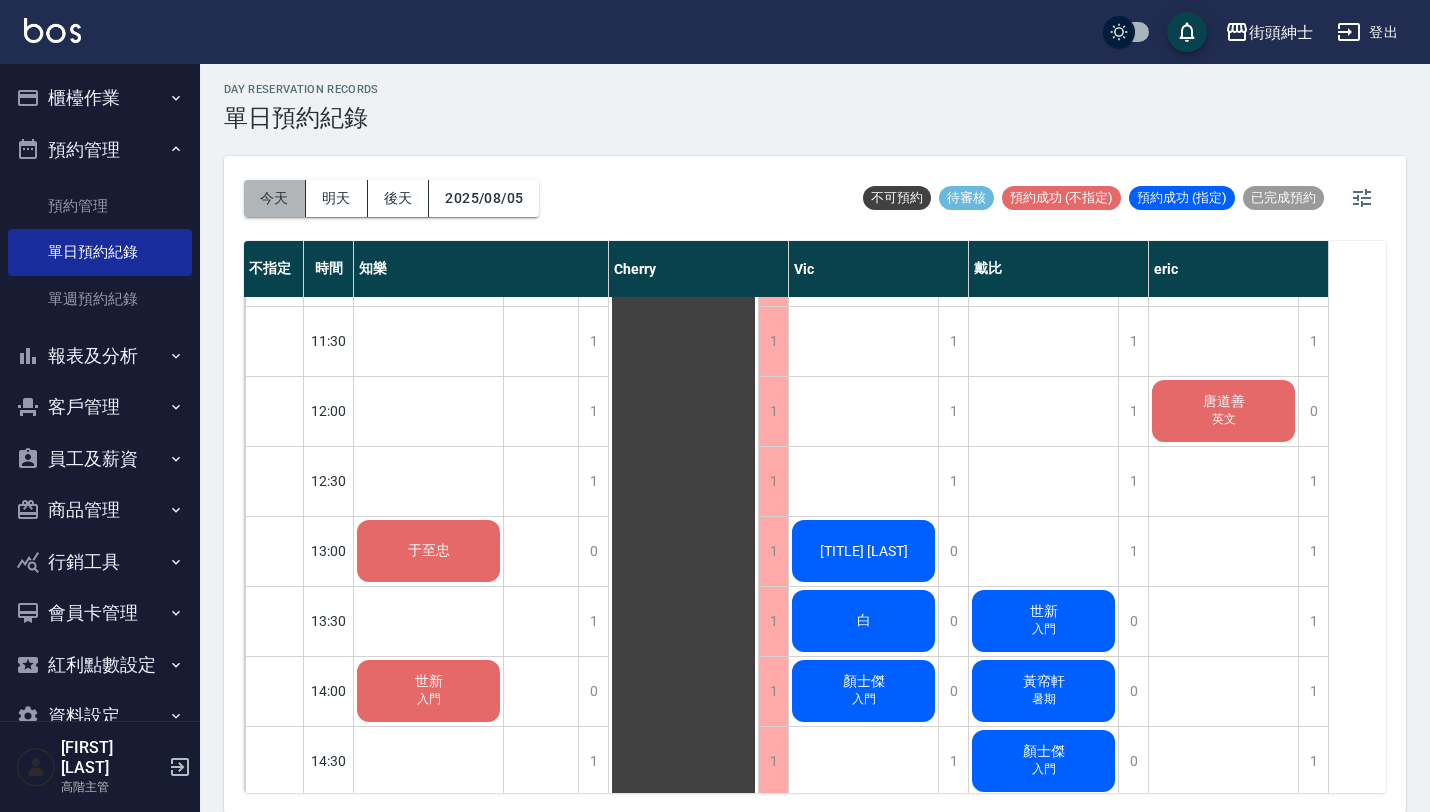 click on "今天" at bounding box center [275, 198] 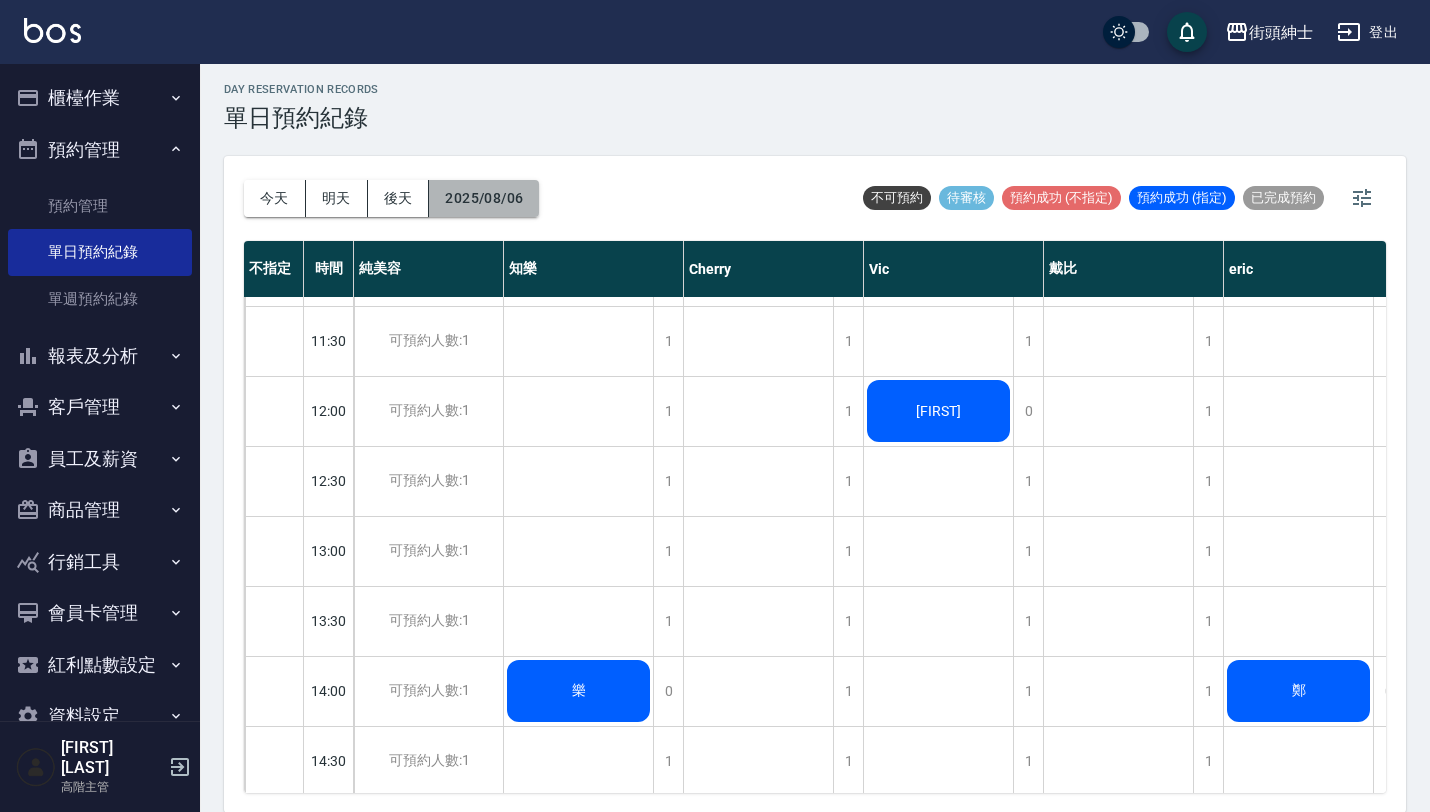 click on "2025/08/06" at bounding box center [484, 198] 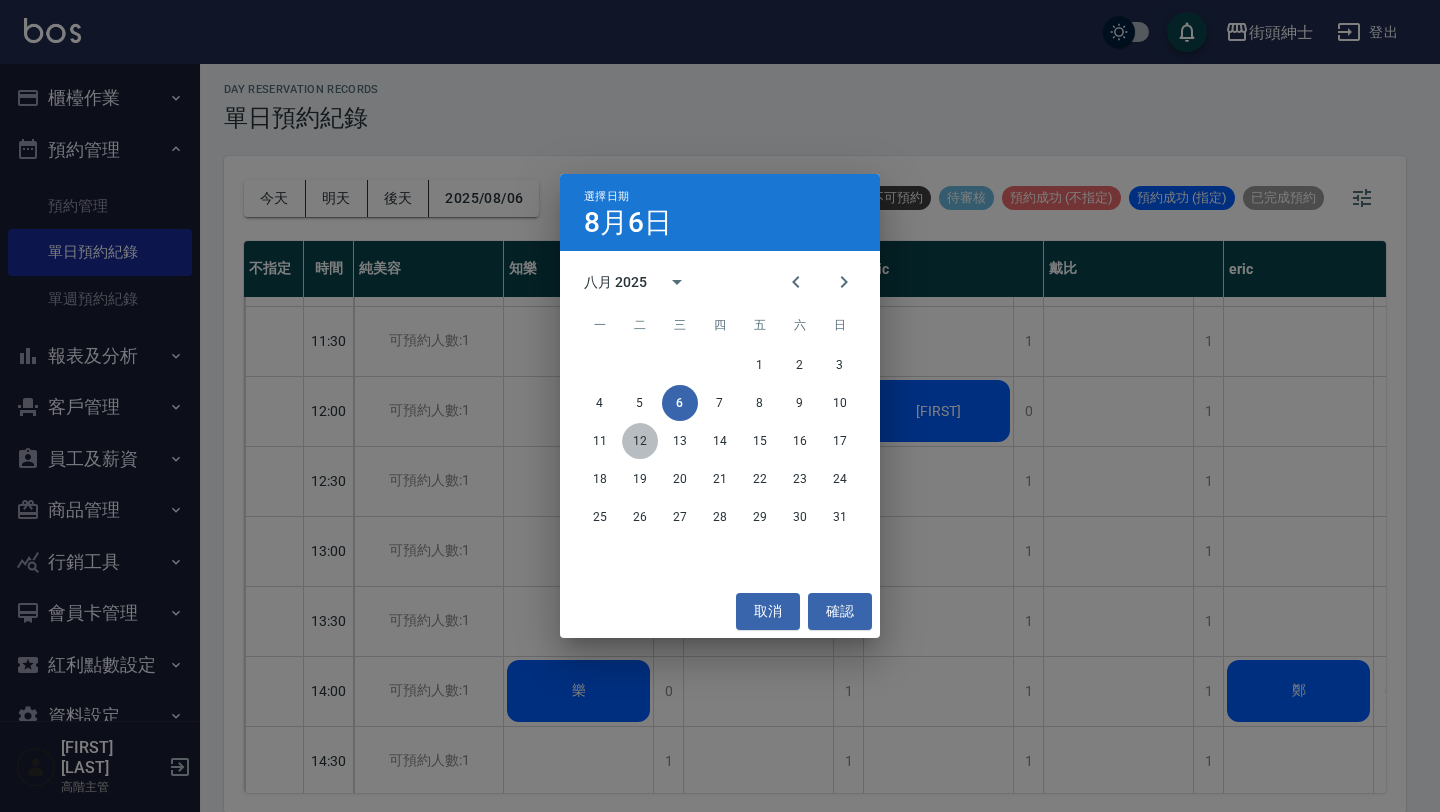 click on "12" at bounding box center [640, 441] 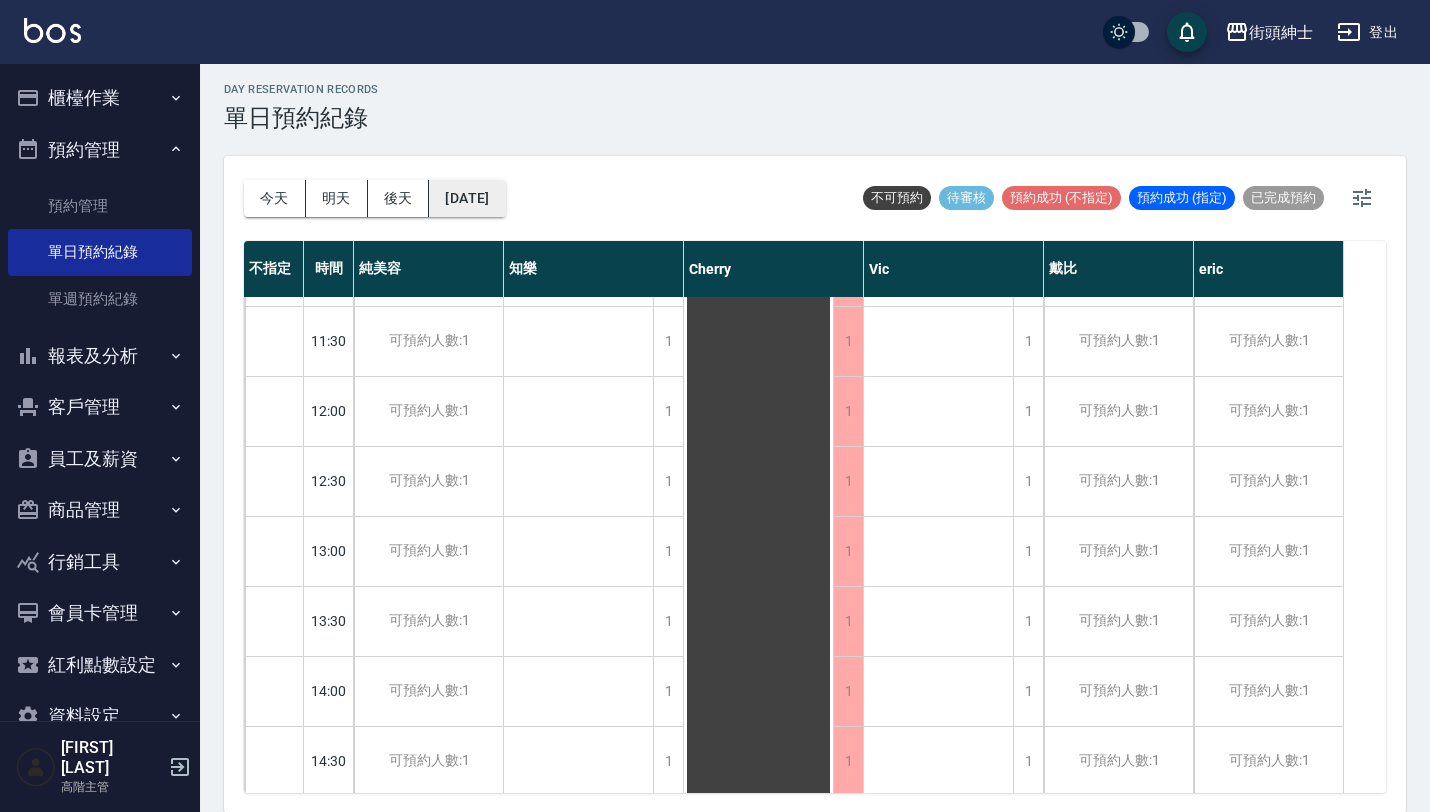 click on "[DATE]" at bounding box center [467, 198] 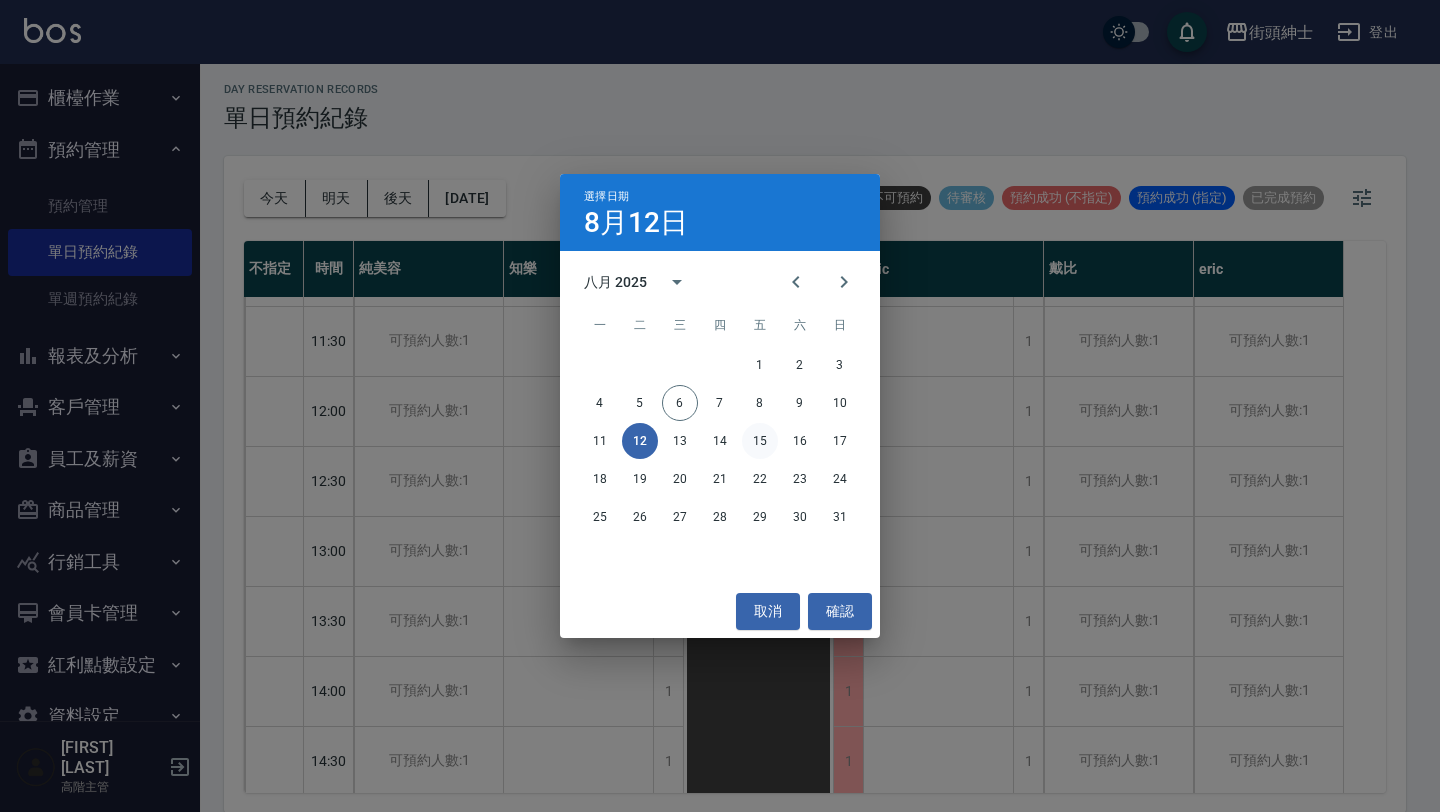 click on "15" at bounding box center [760, 441] 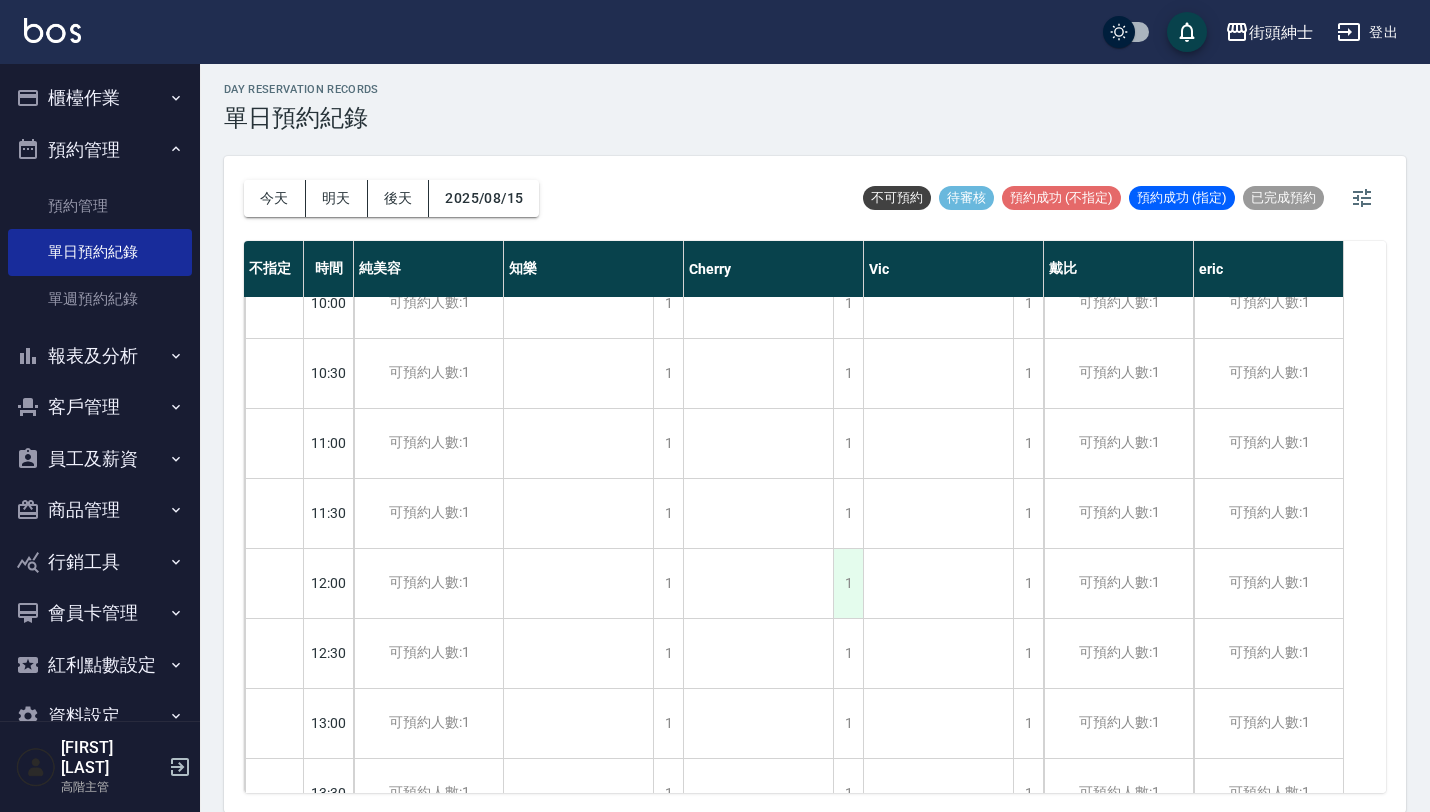 scroll, scrollTop: 198, scrollLeft: 0, axis: vertical 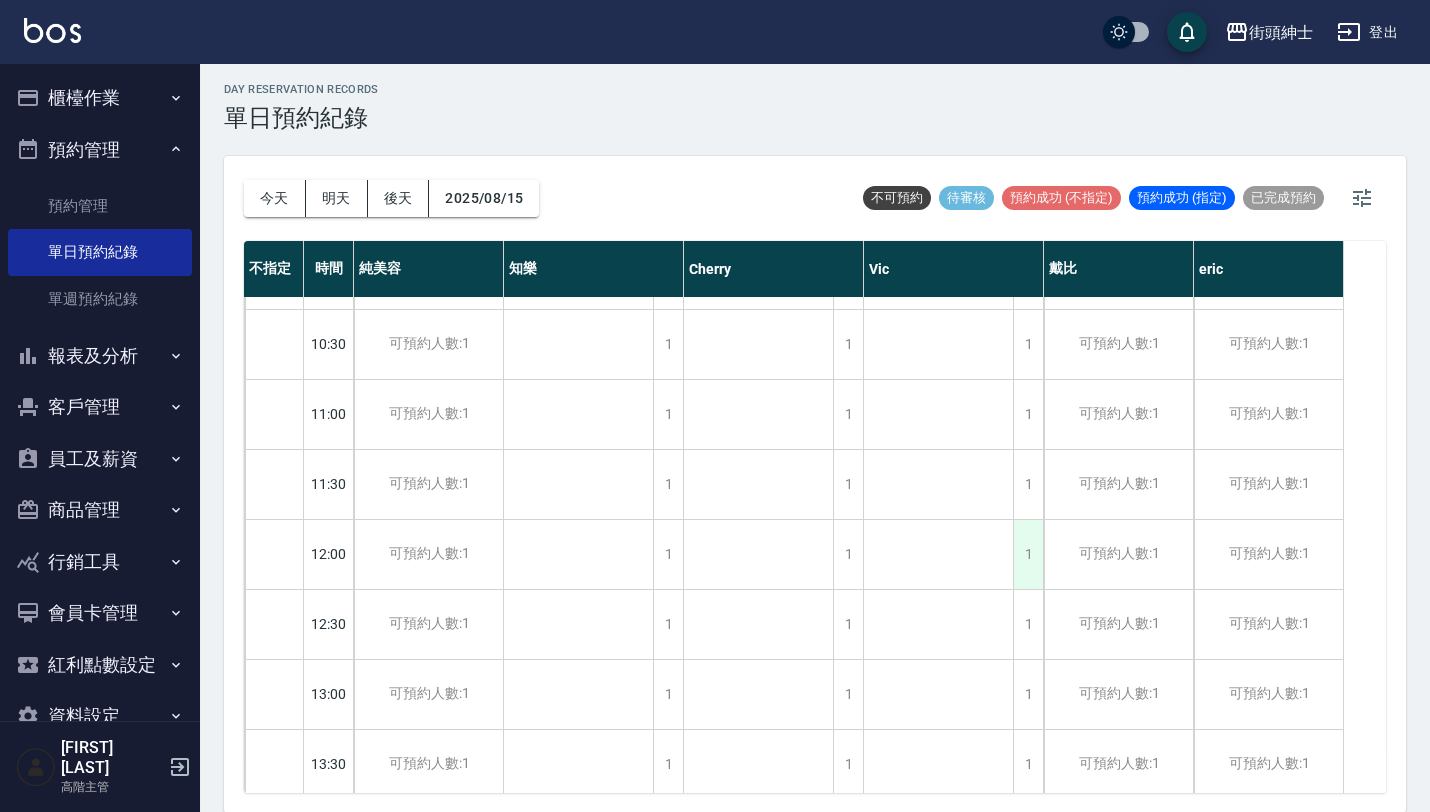 click on "1" at bounding box center (1028, 554) 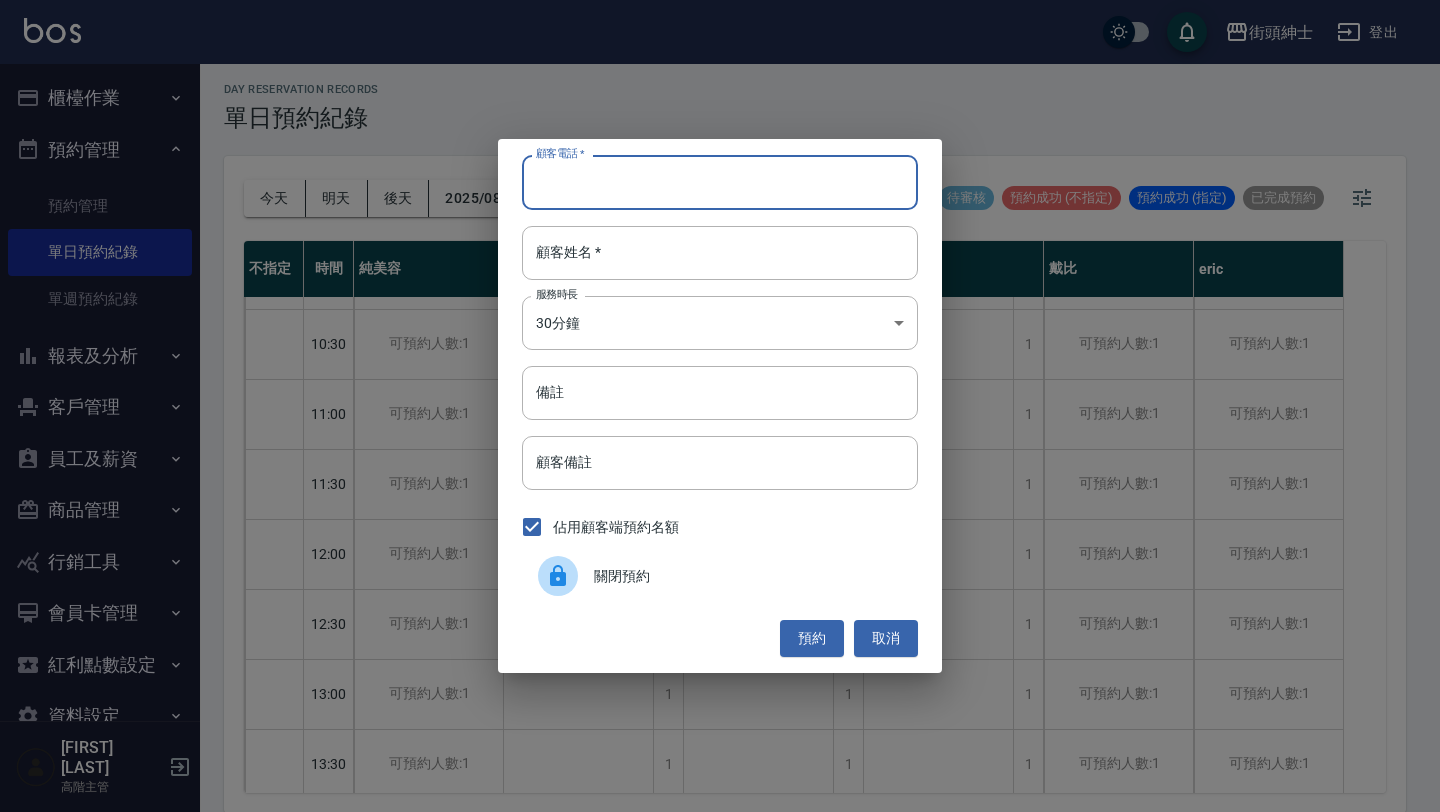 click on "顧客電話   *" at bounding box center [720, 182] 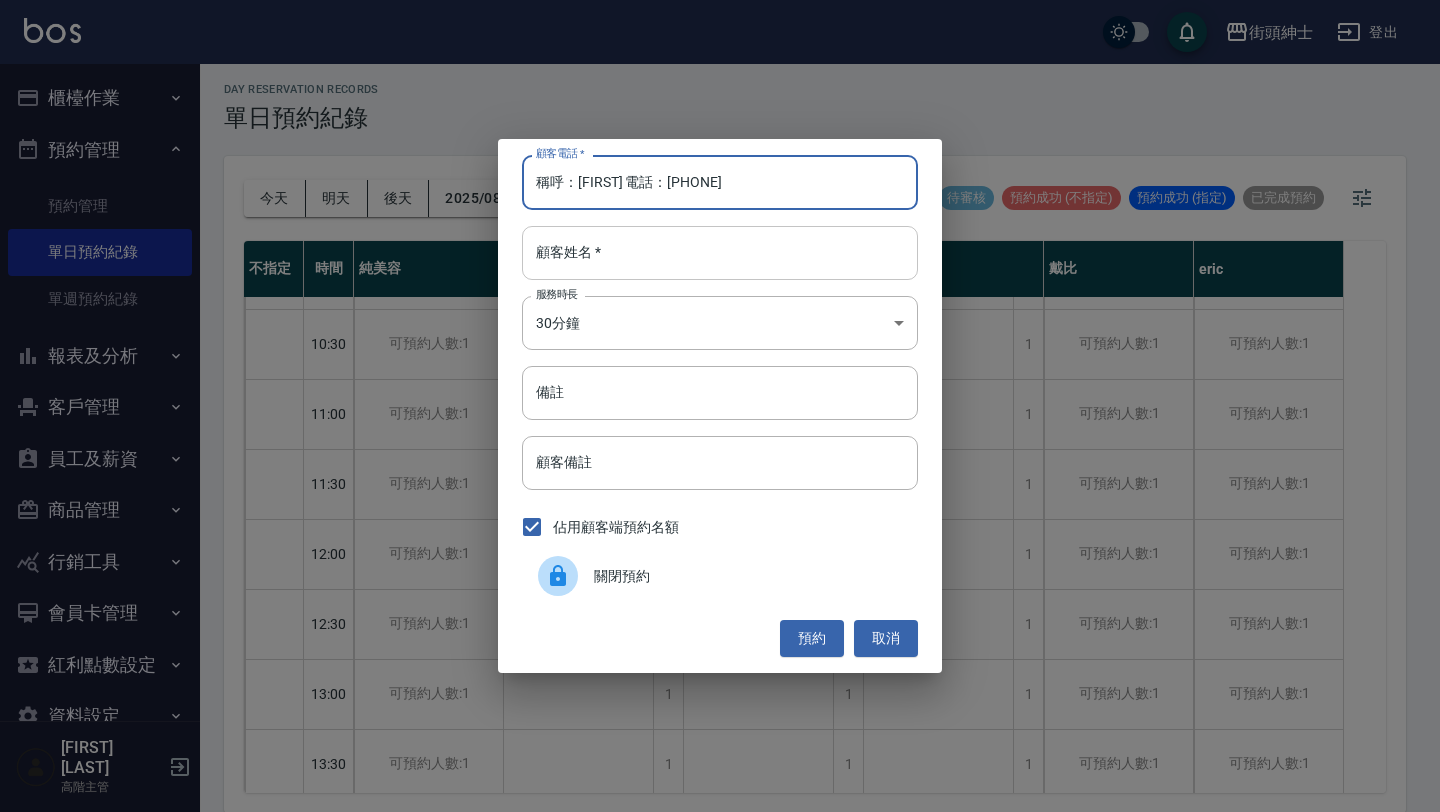 type on "稱呼：[FIRST] 電話：[PHONE]" 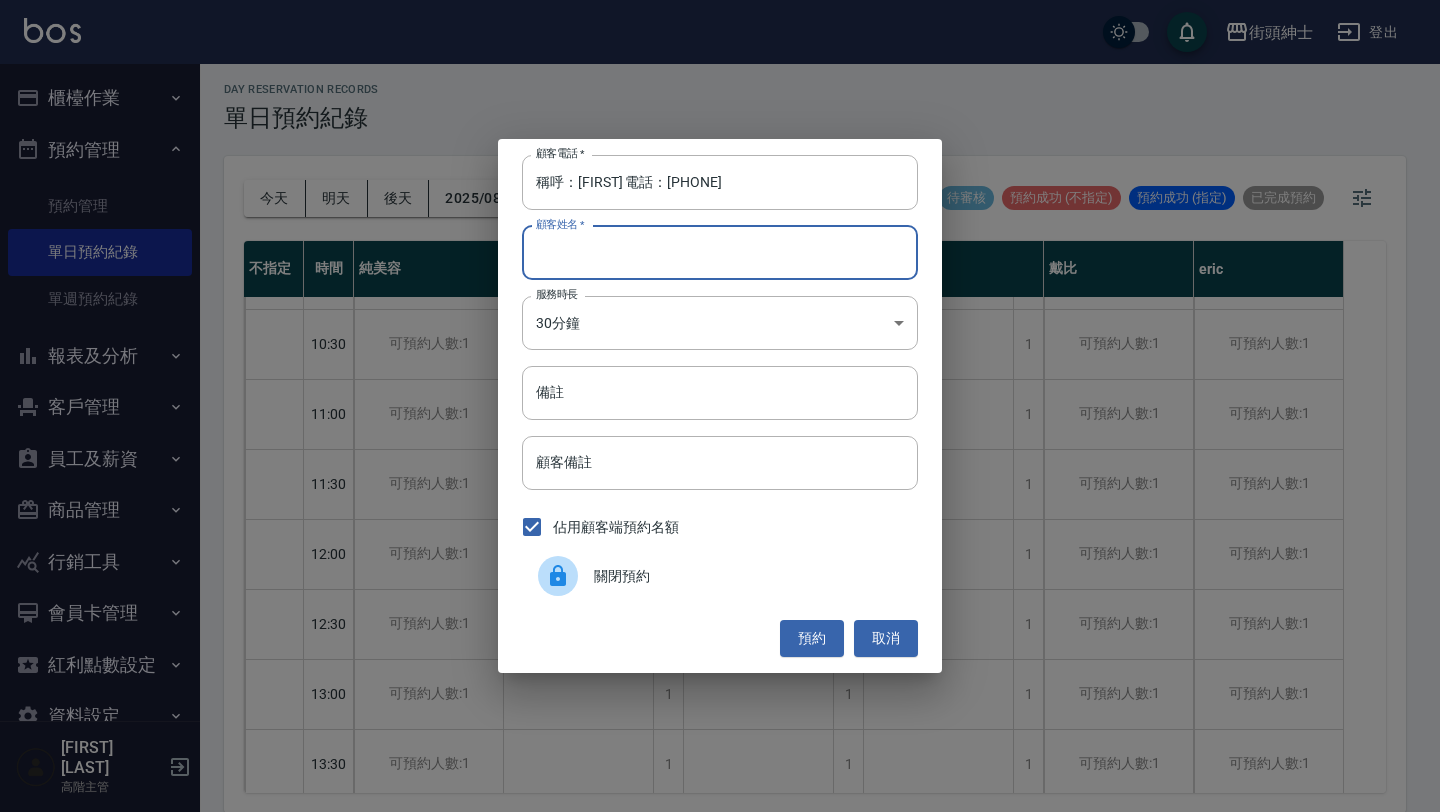 click on "顧客姓名   *" at bounding box center [720, 253] 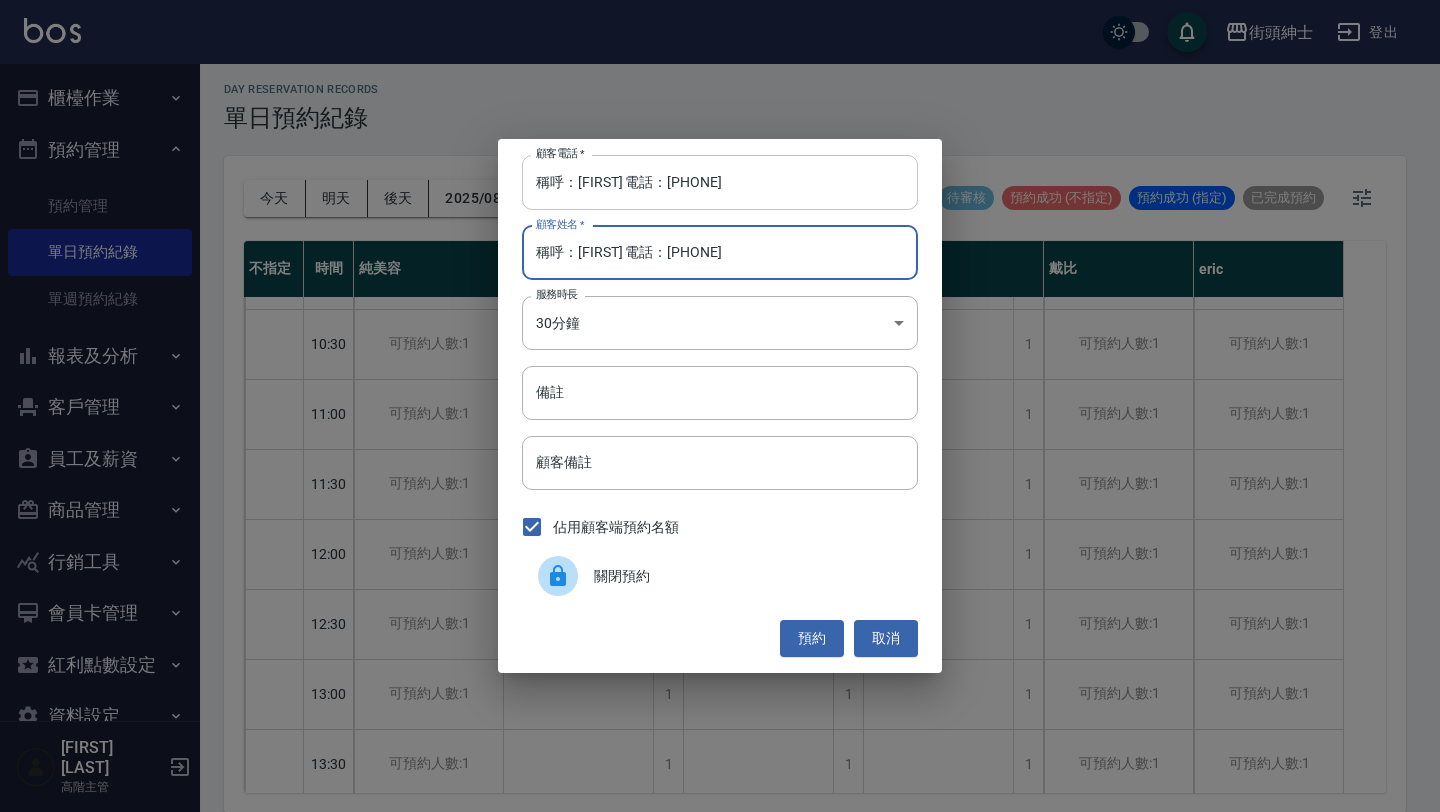 type on "稱呼：[FIRST] 電話：[PHONE]" 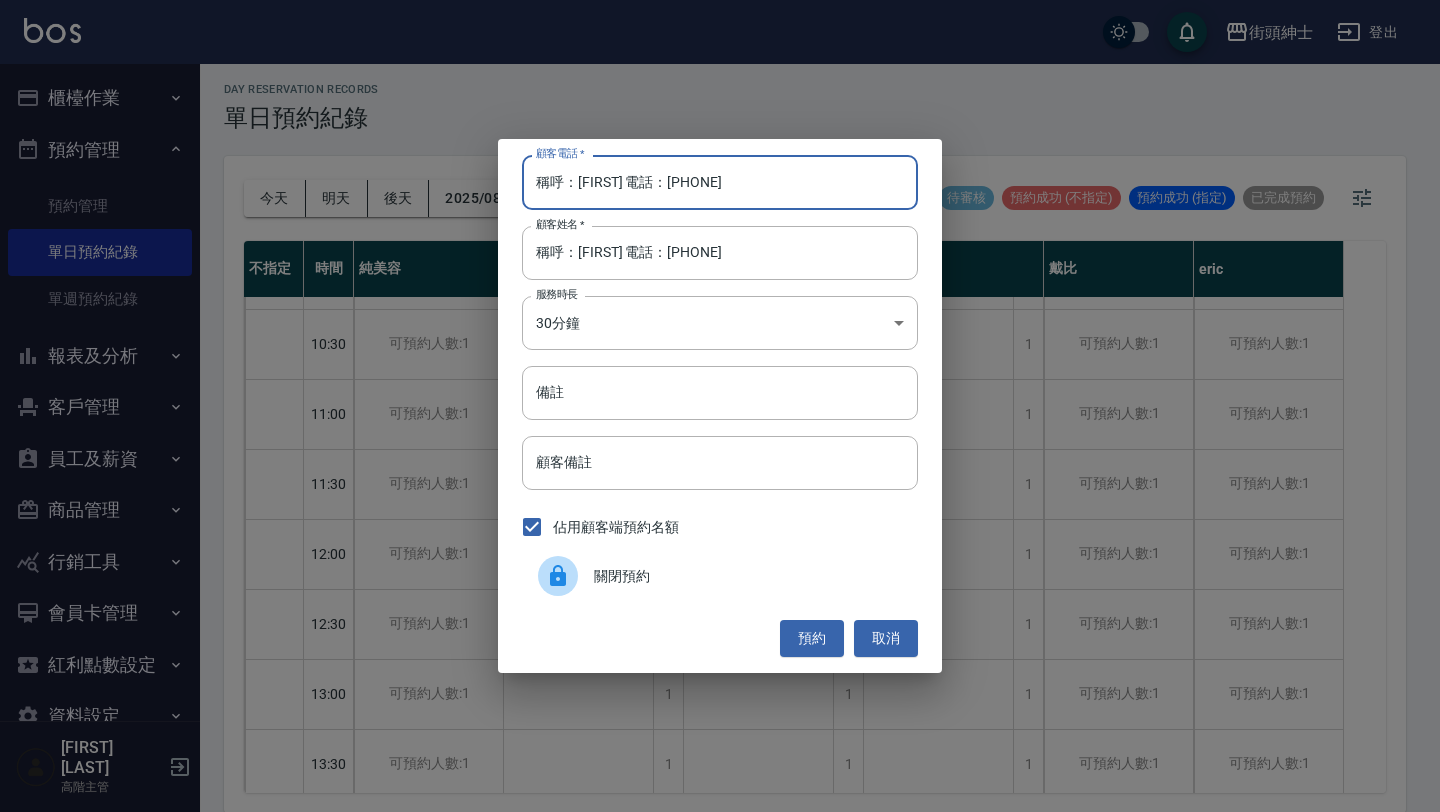 drag, startPoint x: 634, startPoint y: 181, endPoint x: 302, endPoint y: 134, distance: 335.3103 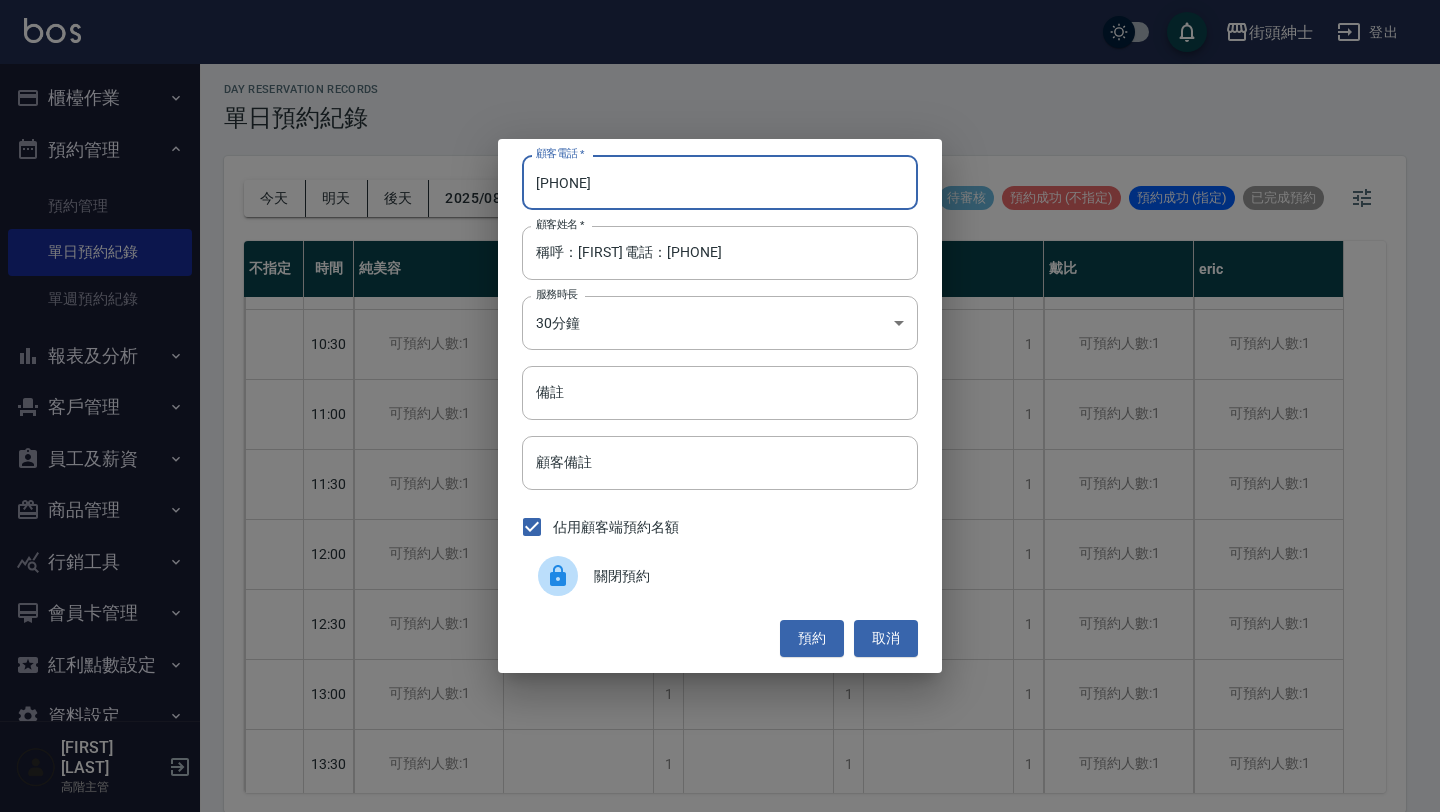 click on "[PHONE]" at bounding box center (720, 182) 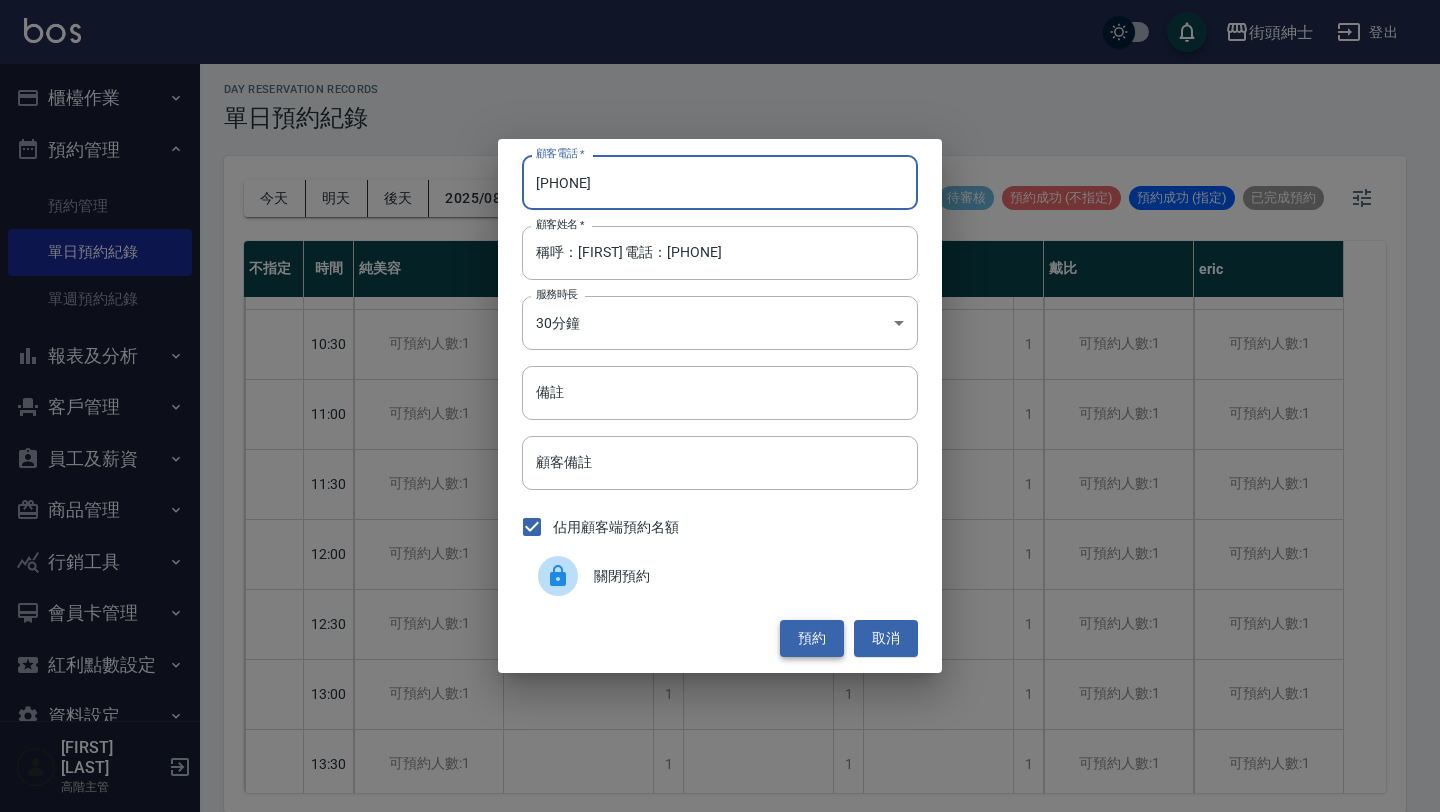 type on "[PHONE]" 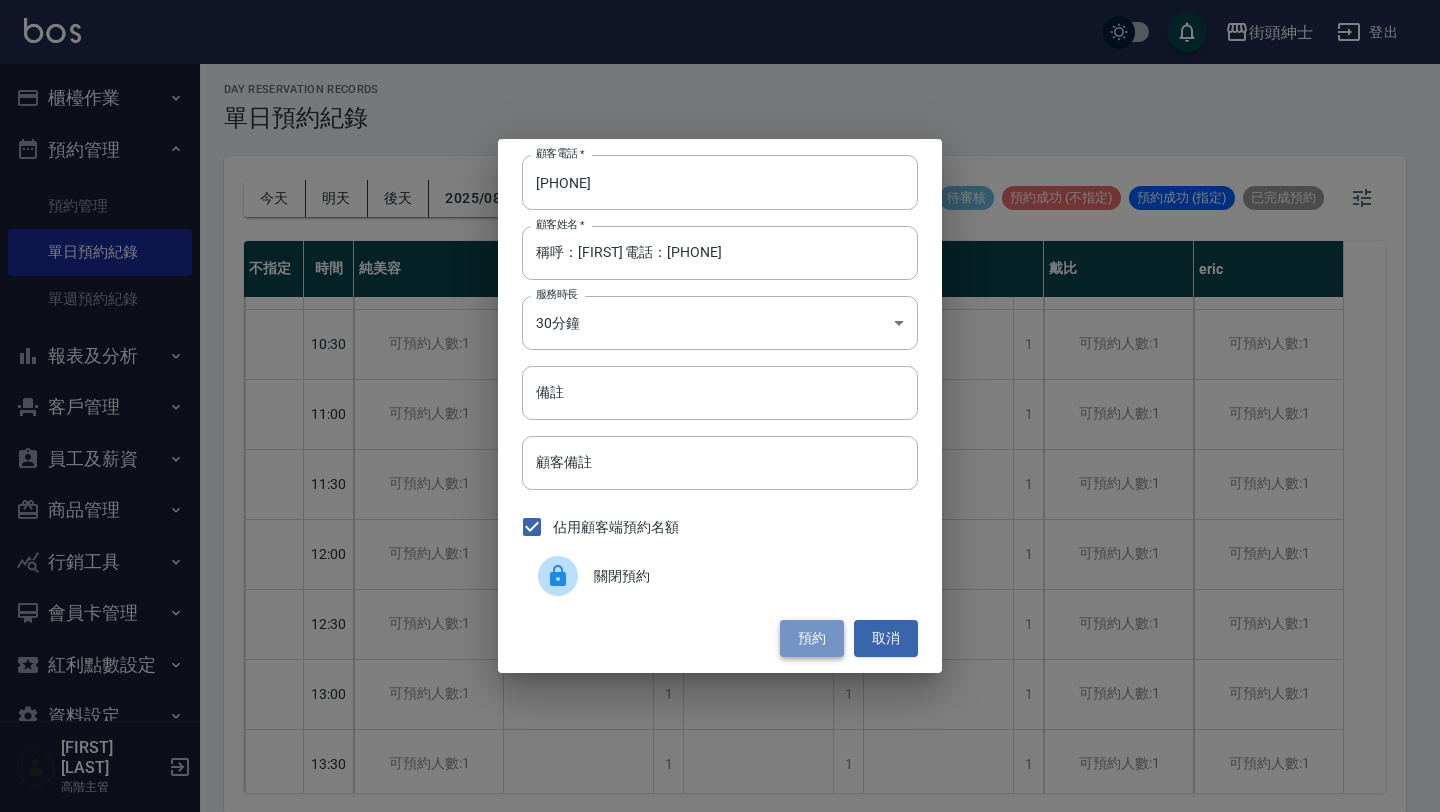 click on "預約" at bounding box center (812, 638) 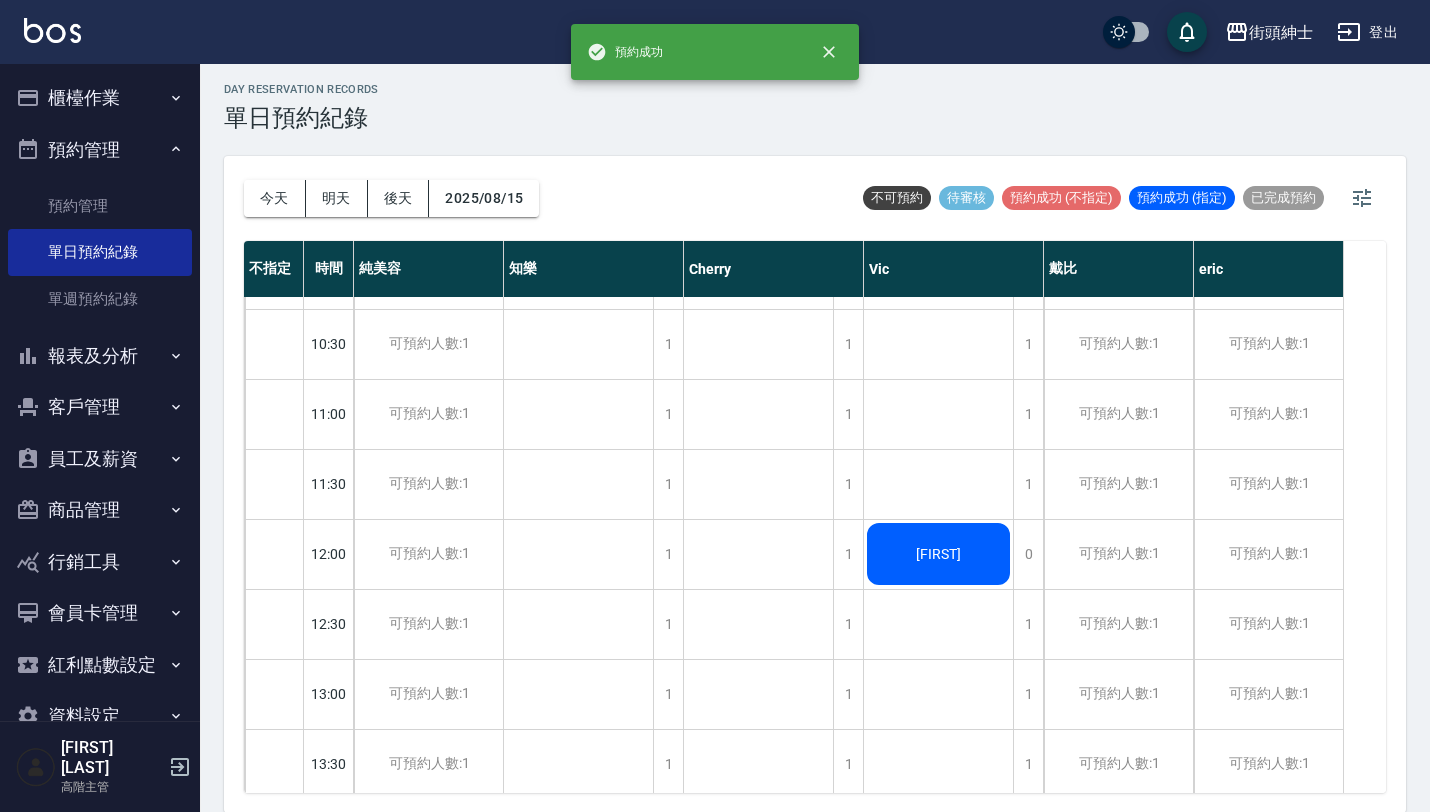 click on "[FIRST]" at bounding box center [579, 1639] 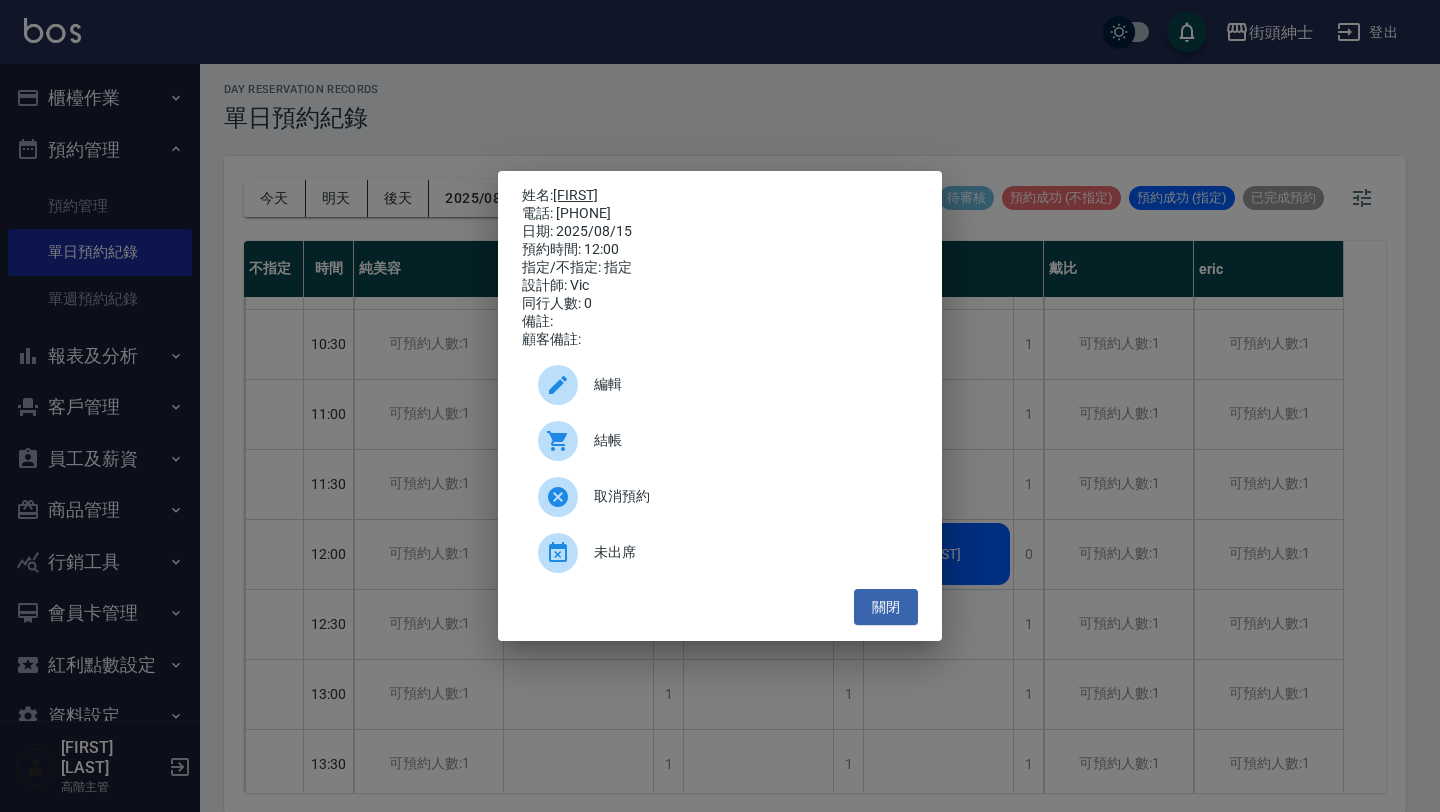 click on "[FIRST]" at bounding box center (575, 195) 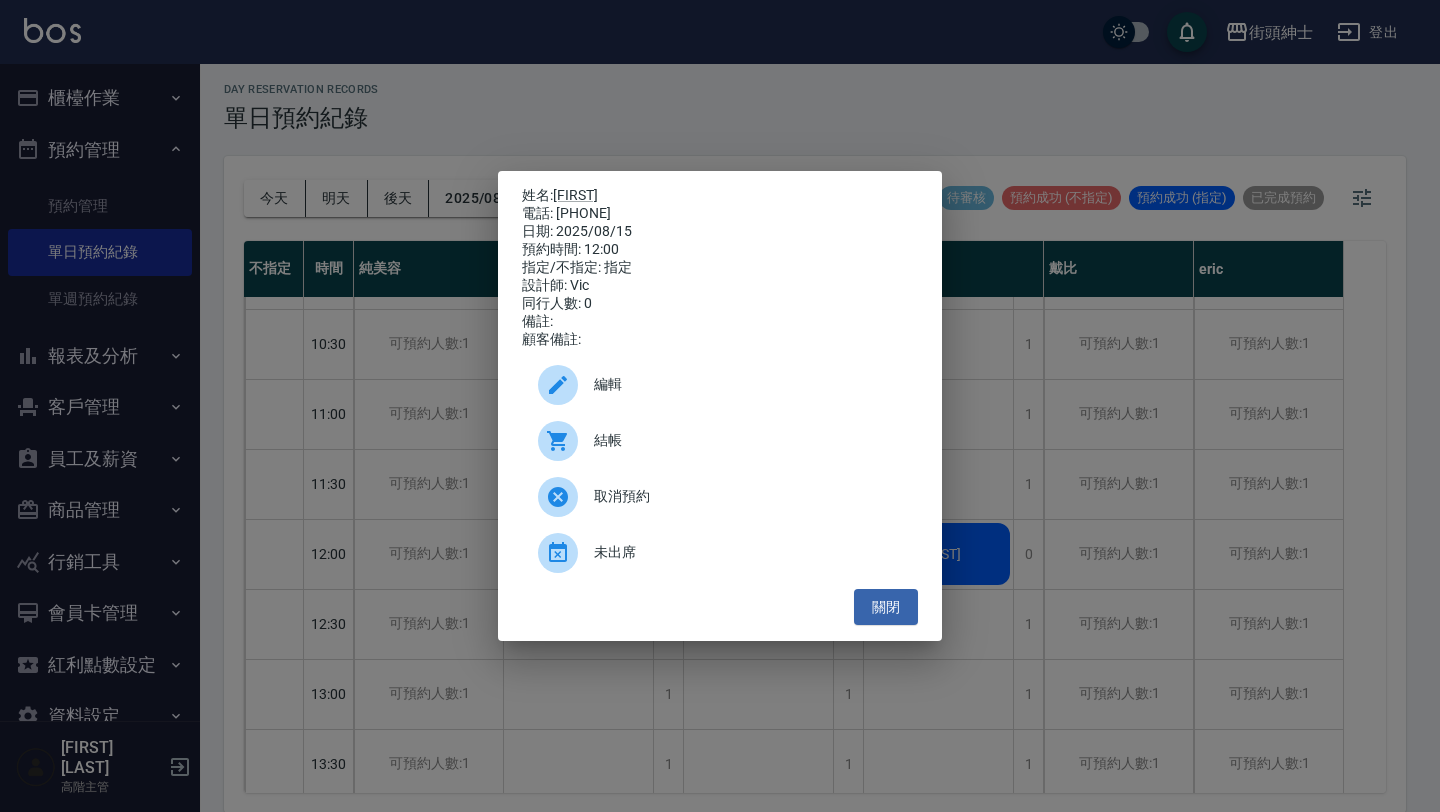 click on "姓名:  [FIRST] 電話: [PHONE] 日期: [DATE] 預約時間: [TIME] 指定/不指定: 指定 設計師: Vic 同行人數: 0 備註:  顧客備註:  編輯 結帳 取消預約 未出席 關閉" at bounding box center [720, 406] 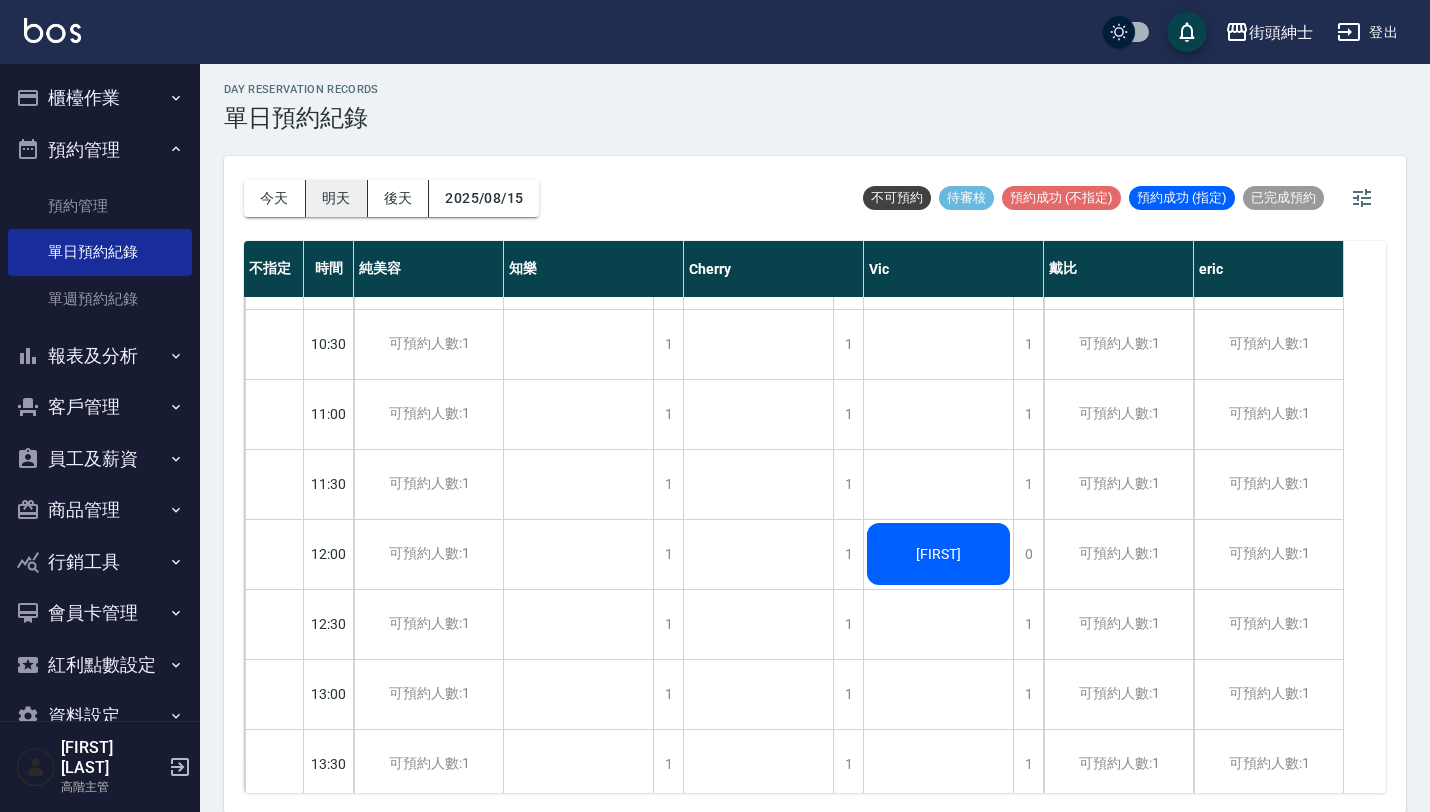 click on "明天" at bounding box center (337, 198) 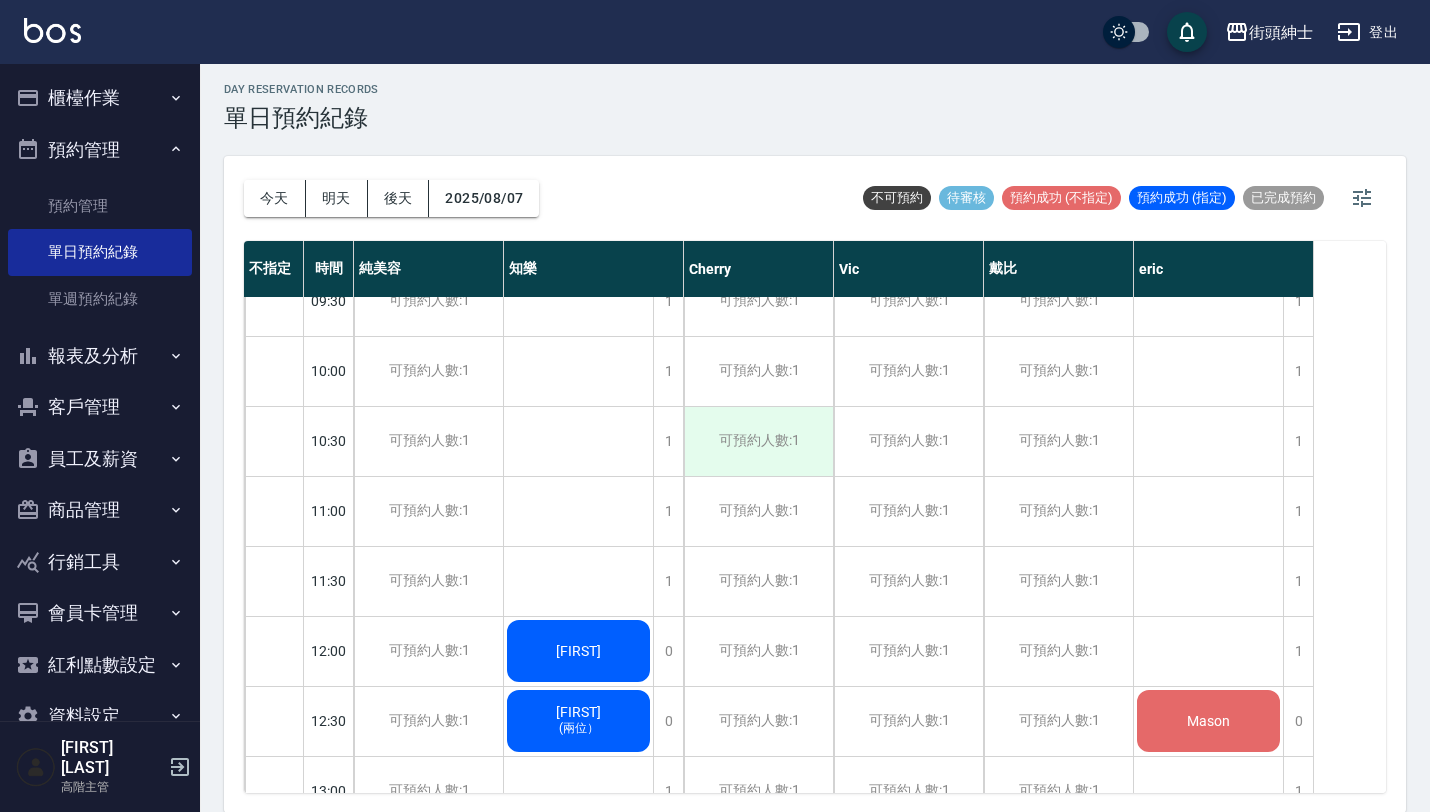 scroll, scrollTop: 0, scrollLeft: 0, axis: both 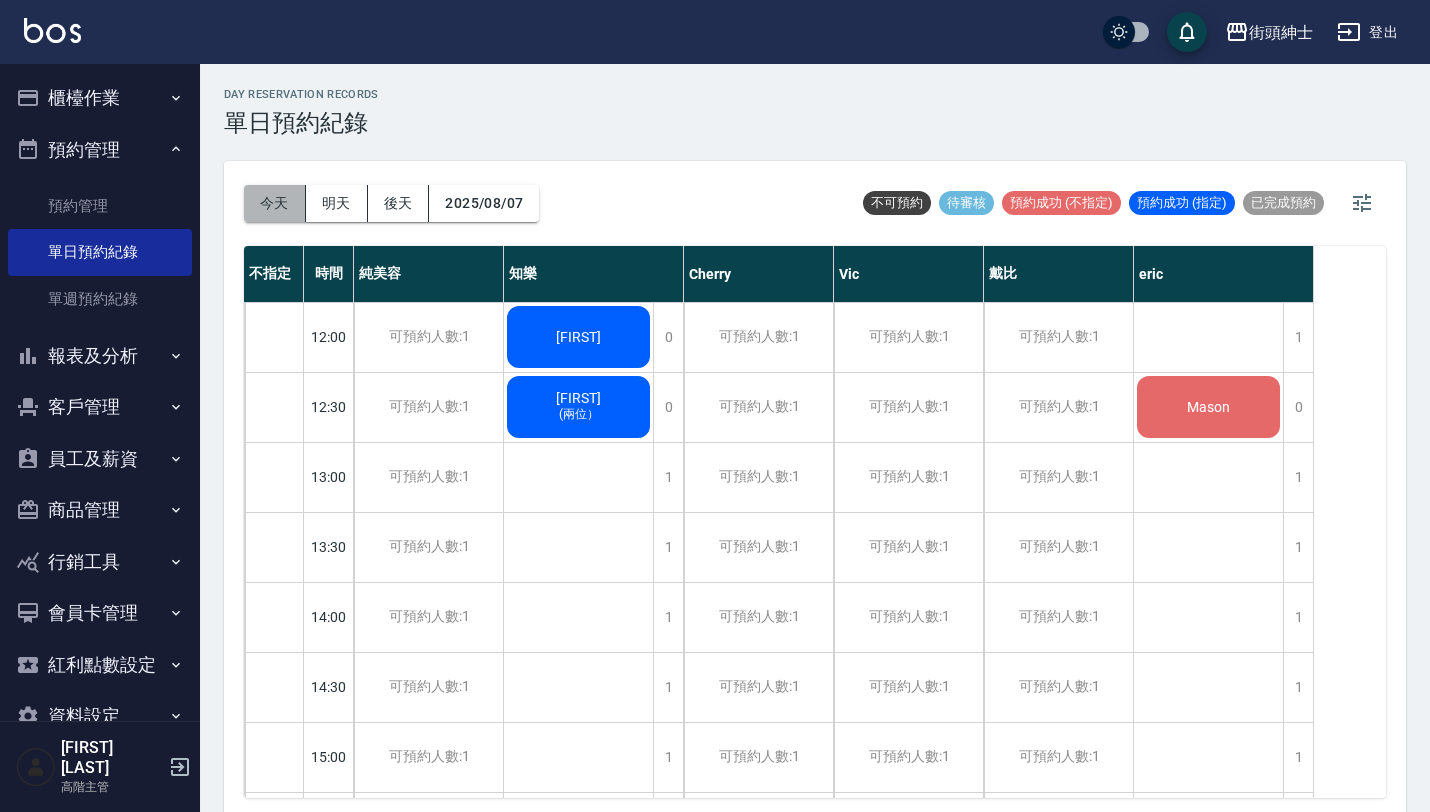 click on "今天" at bounding box center [275, 203] 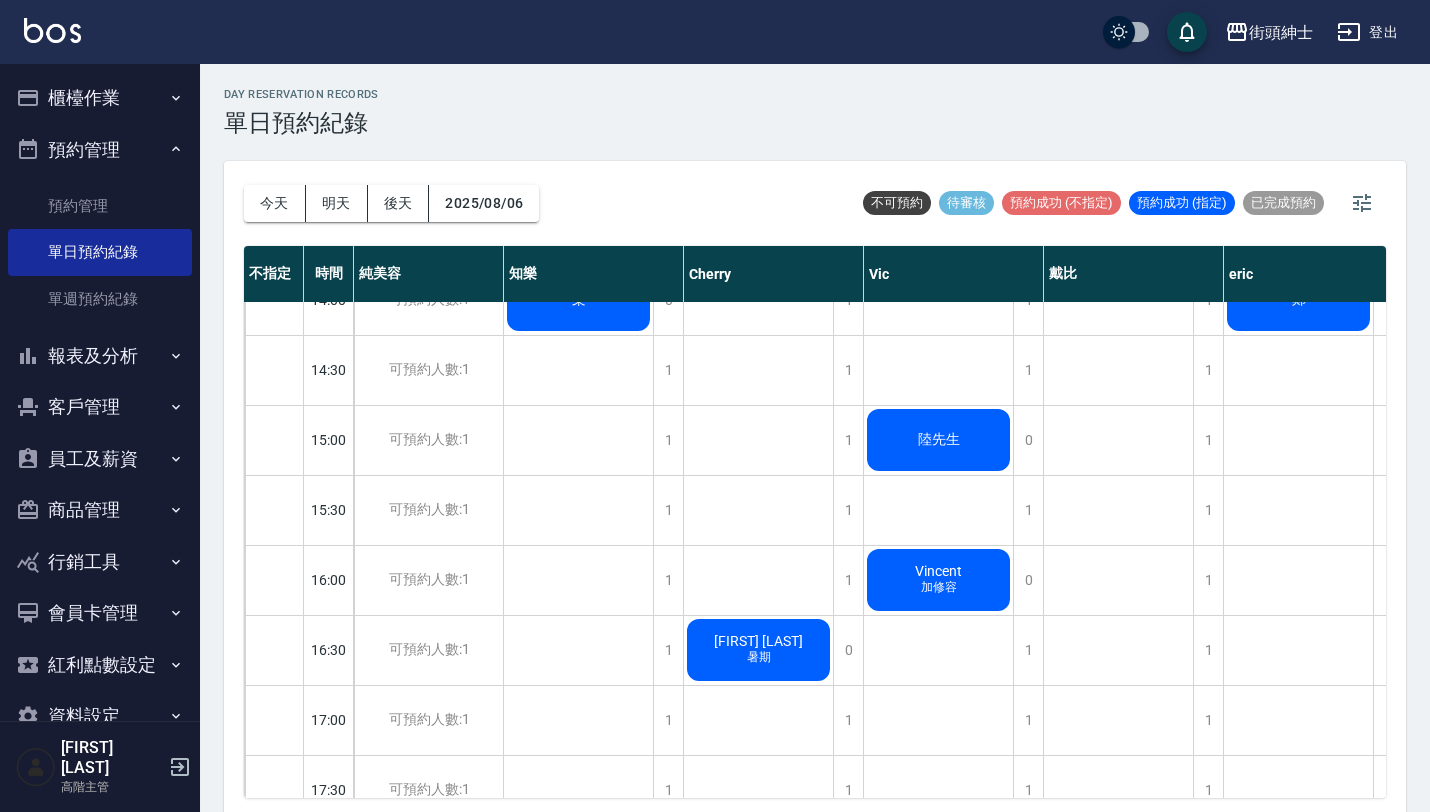 scroll, scrollTop: 738, scrollLeft: 0, axis: vertical 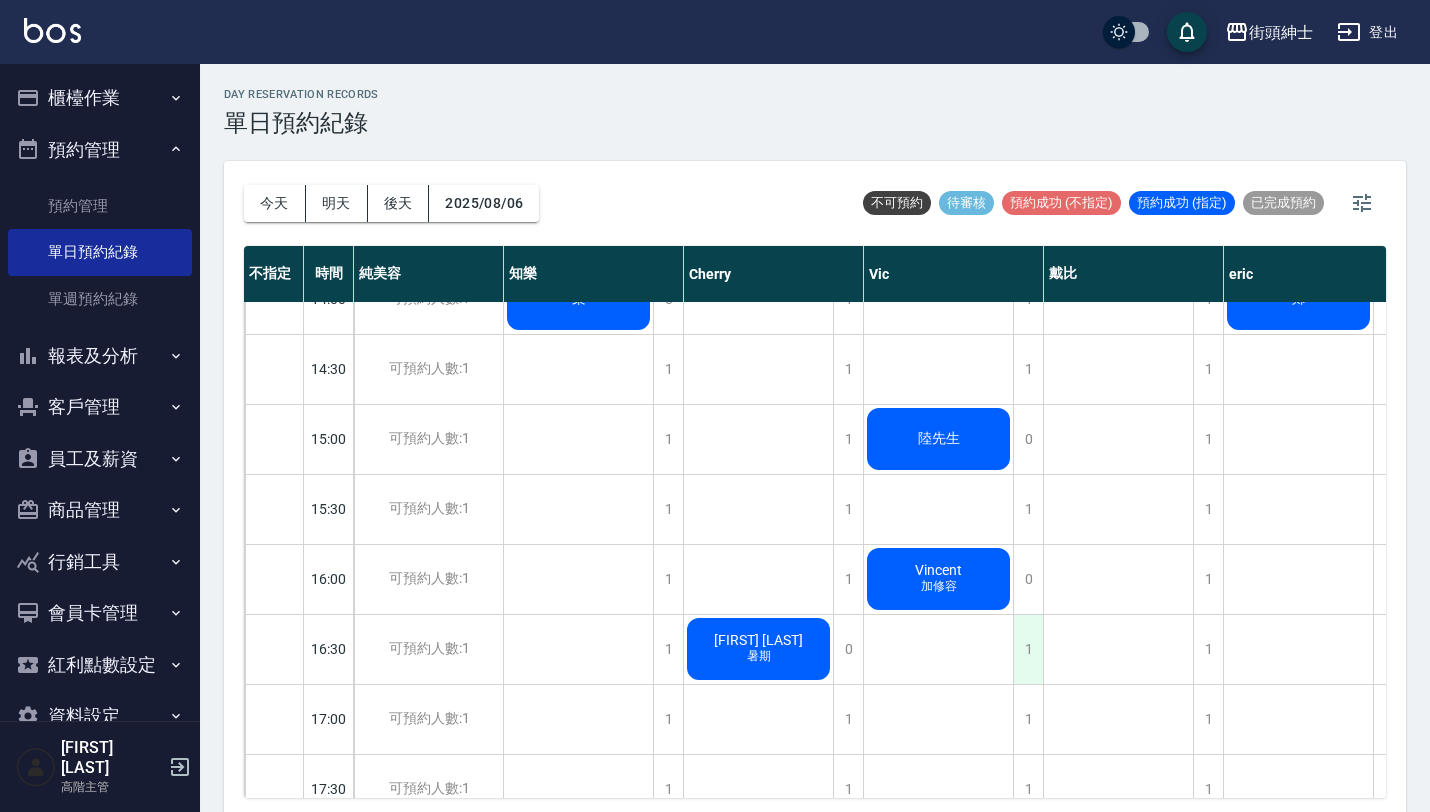 click on "1" at bounding box center (1028, 649) 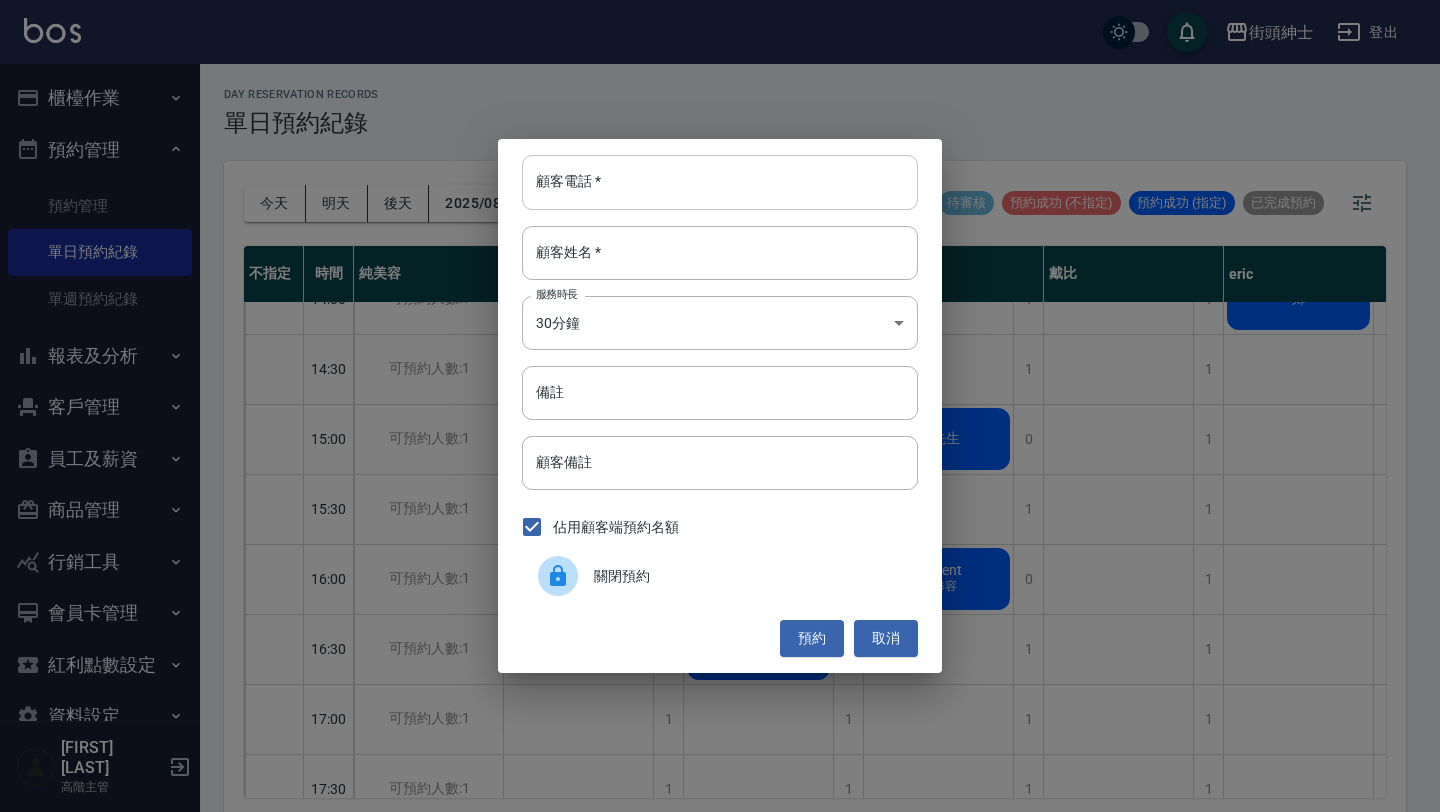 click on "顧客電話   *" at bounding box center [720, 182] 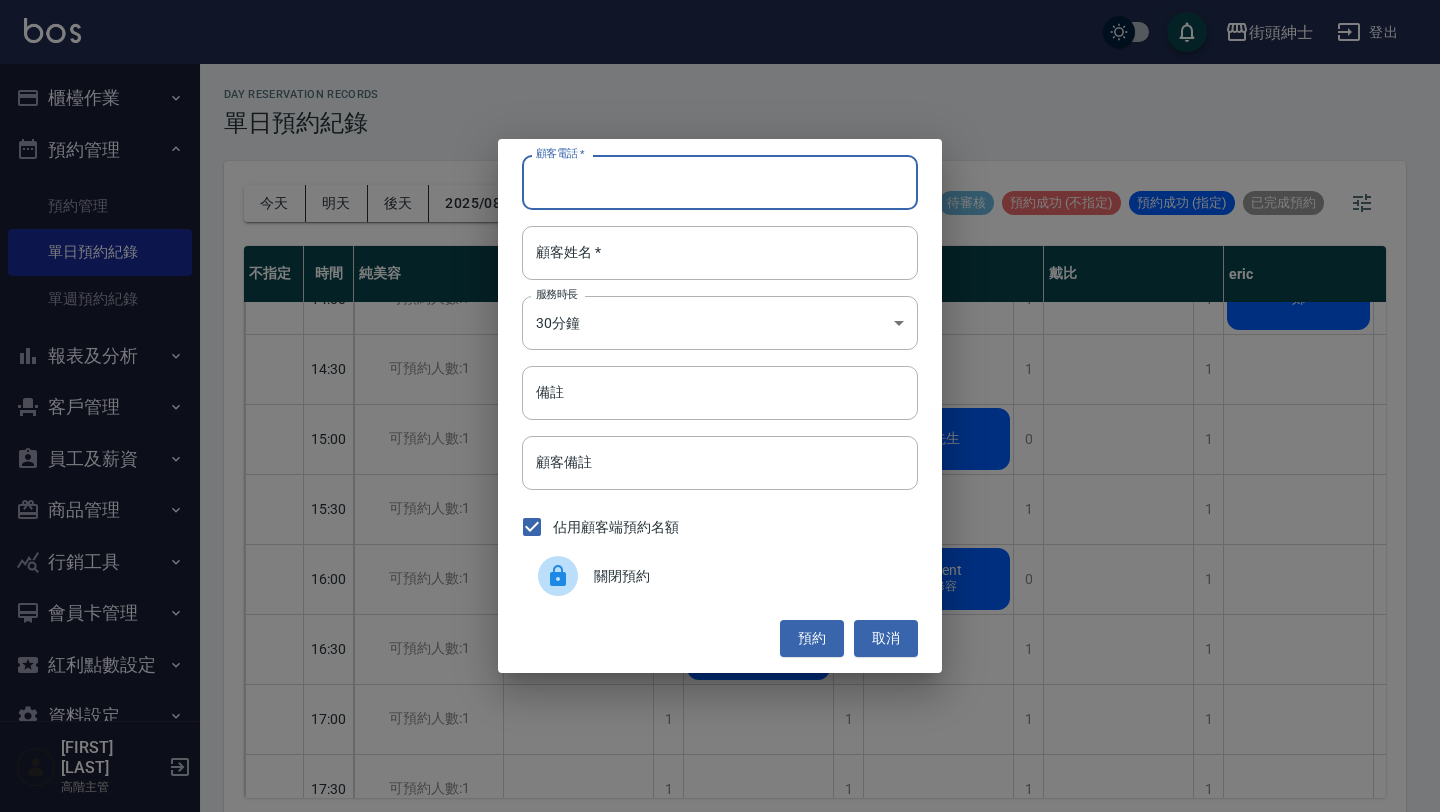 paste on "稱呼：[NAME] 電話：[PHONE]" 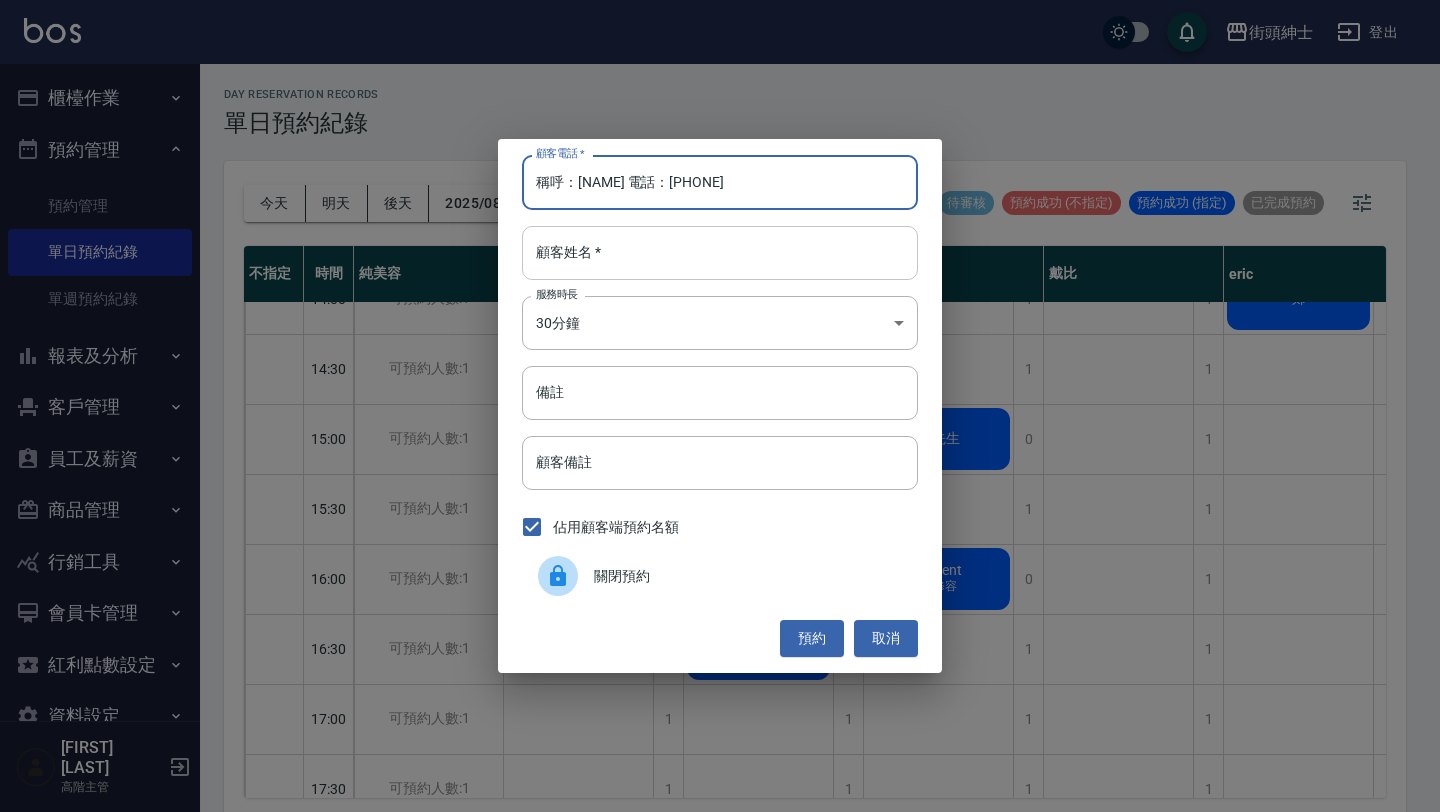 type on "稱呼：[NAME] 電話：[PHONE]" 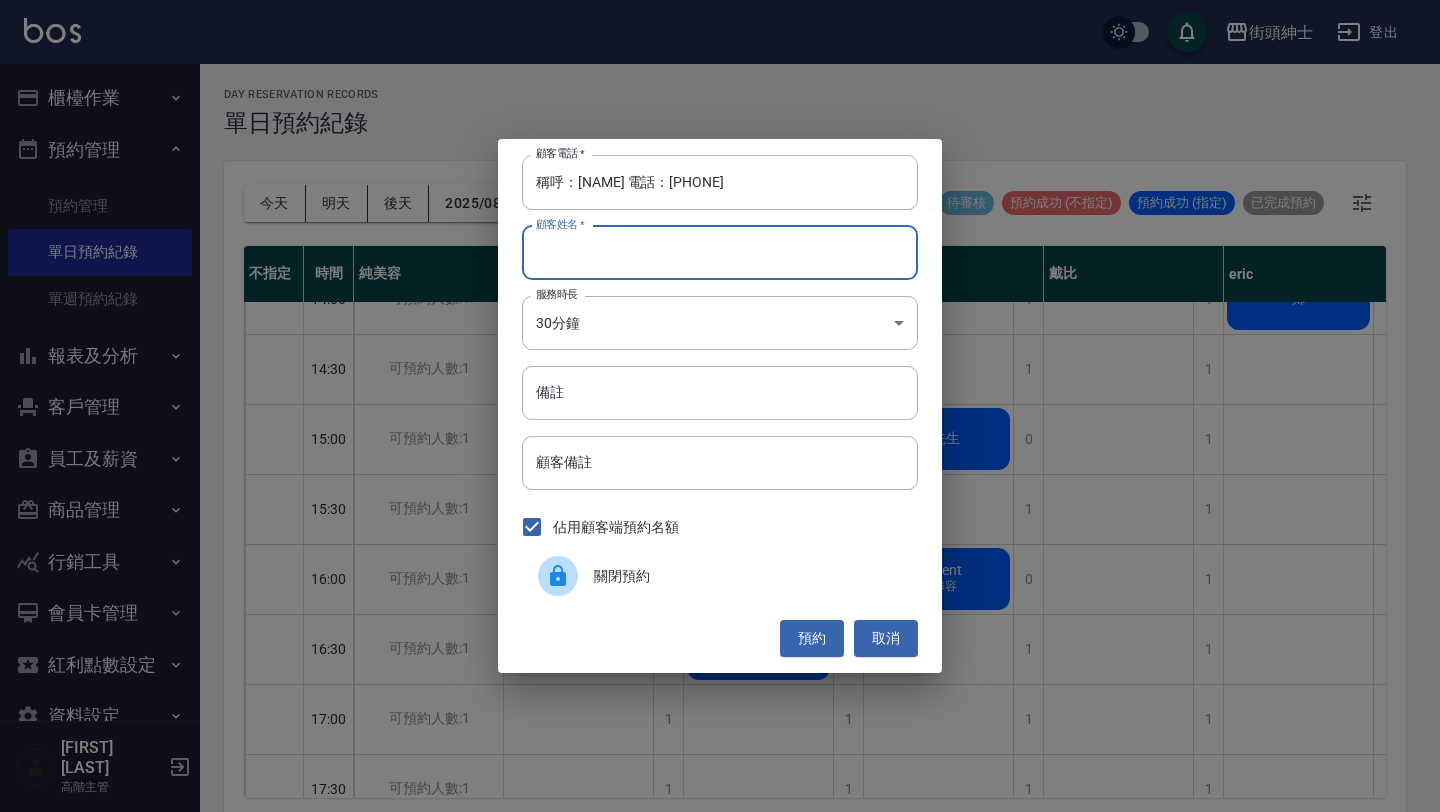 paste on "稱呼：[NAME] 電話：[PHONE]" 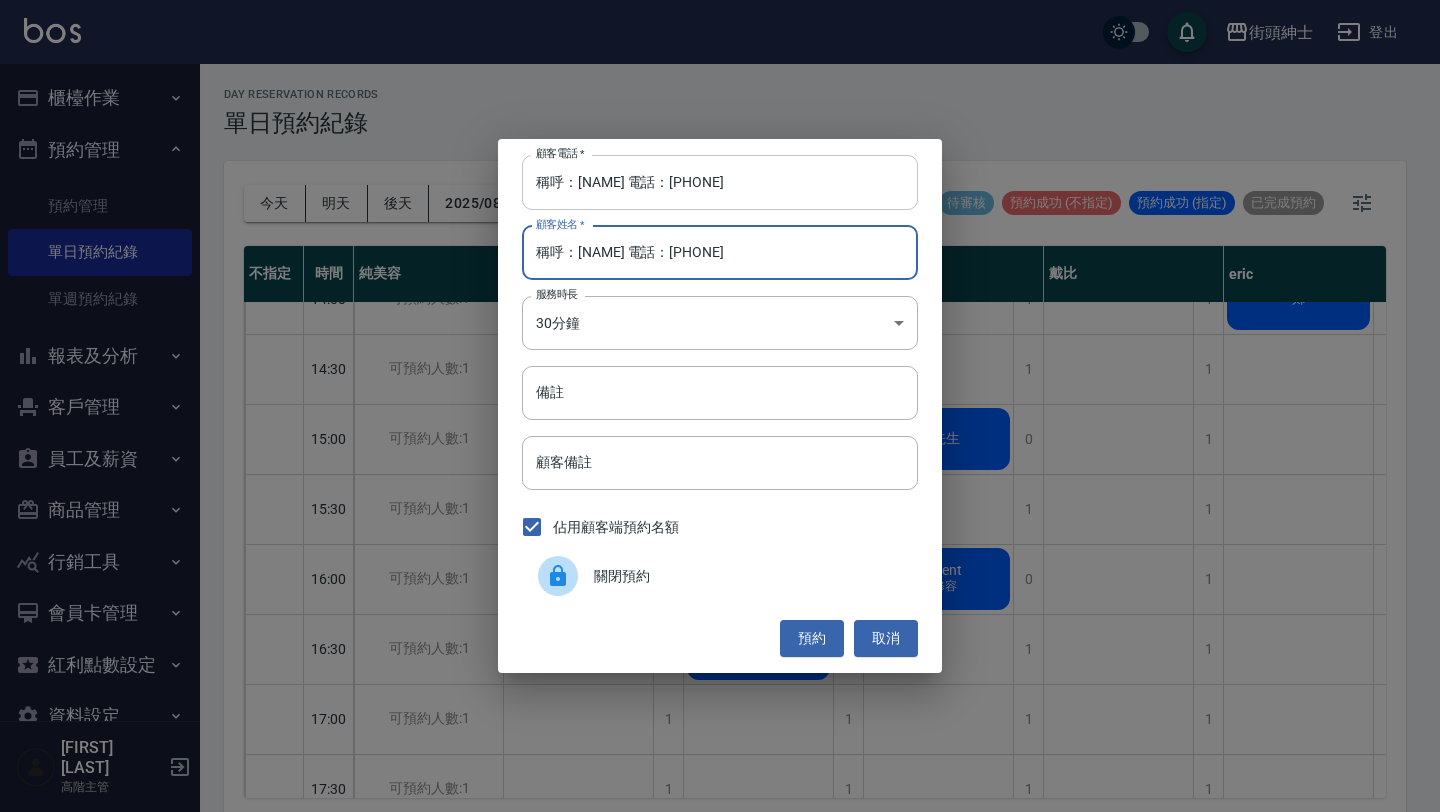 type on "稱呼：[NAME] 電話：[PHONE]" 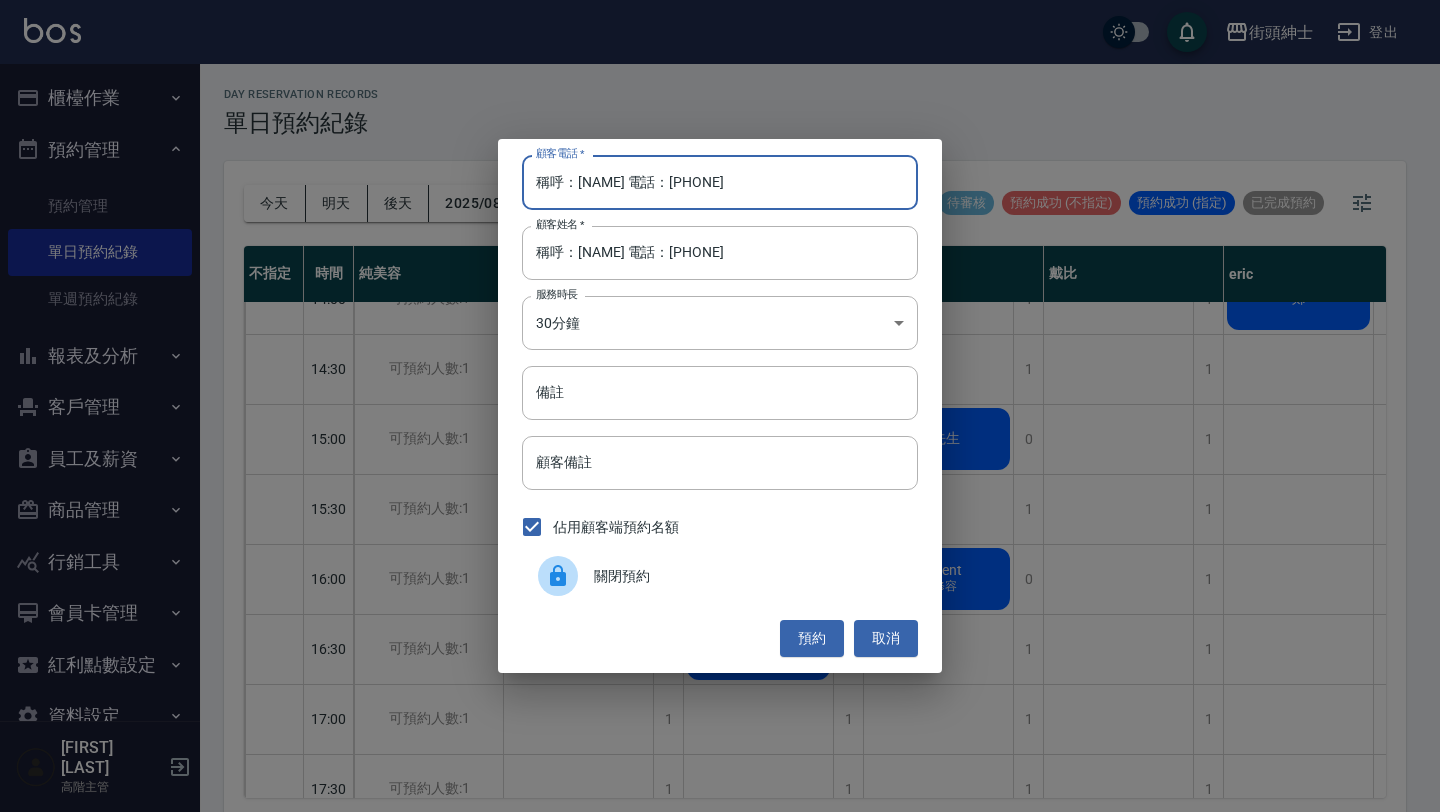 drag, startPoint x: 650, startPoint y: 181, endPoint x: 349, endPoint y: 157, distance: 301.9553 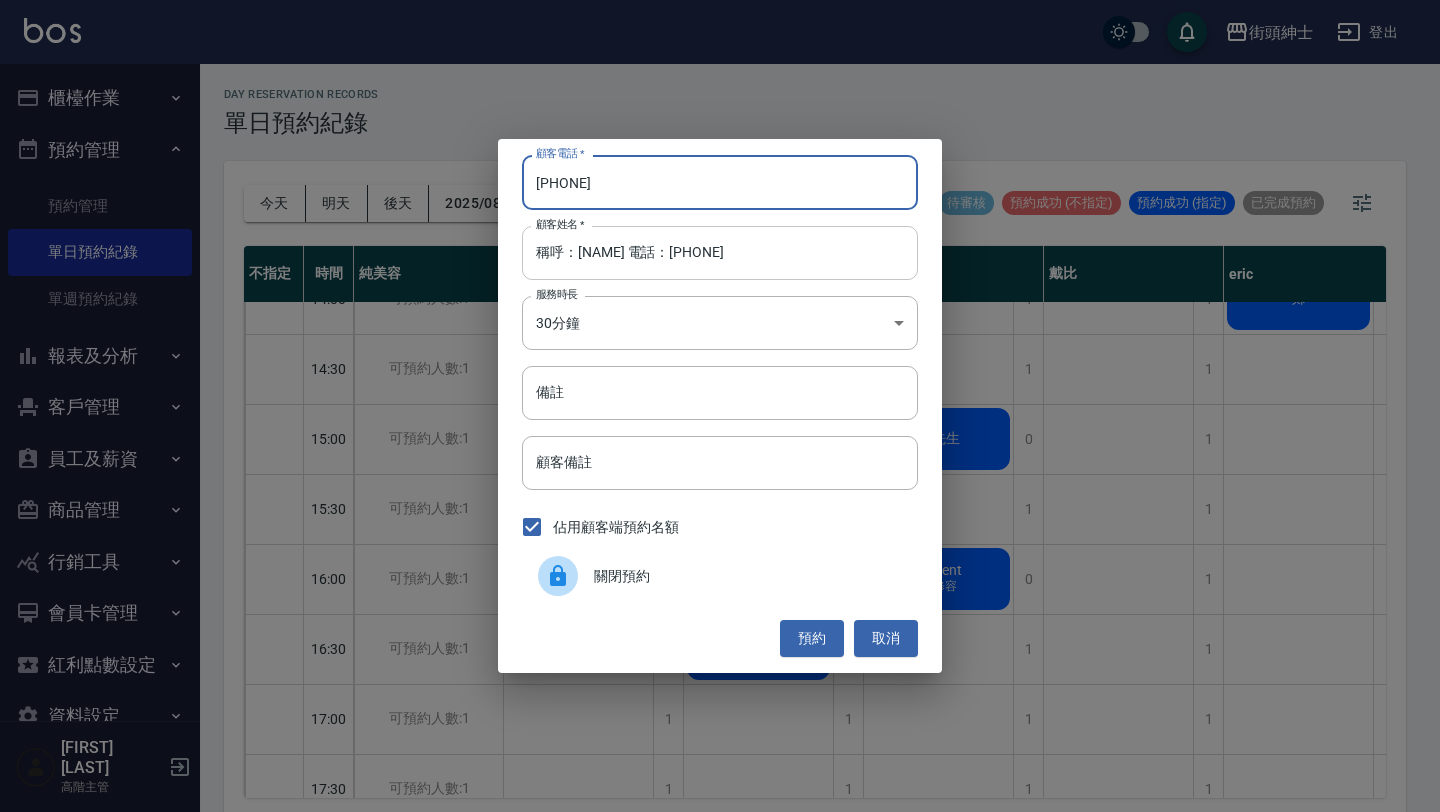 type on "[PHONE]" 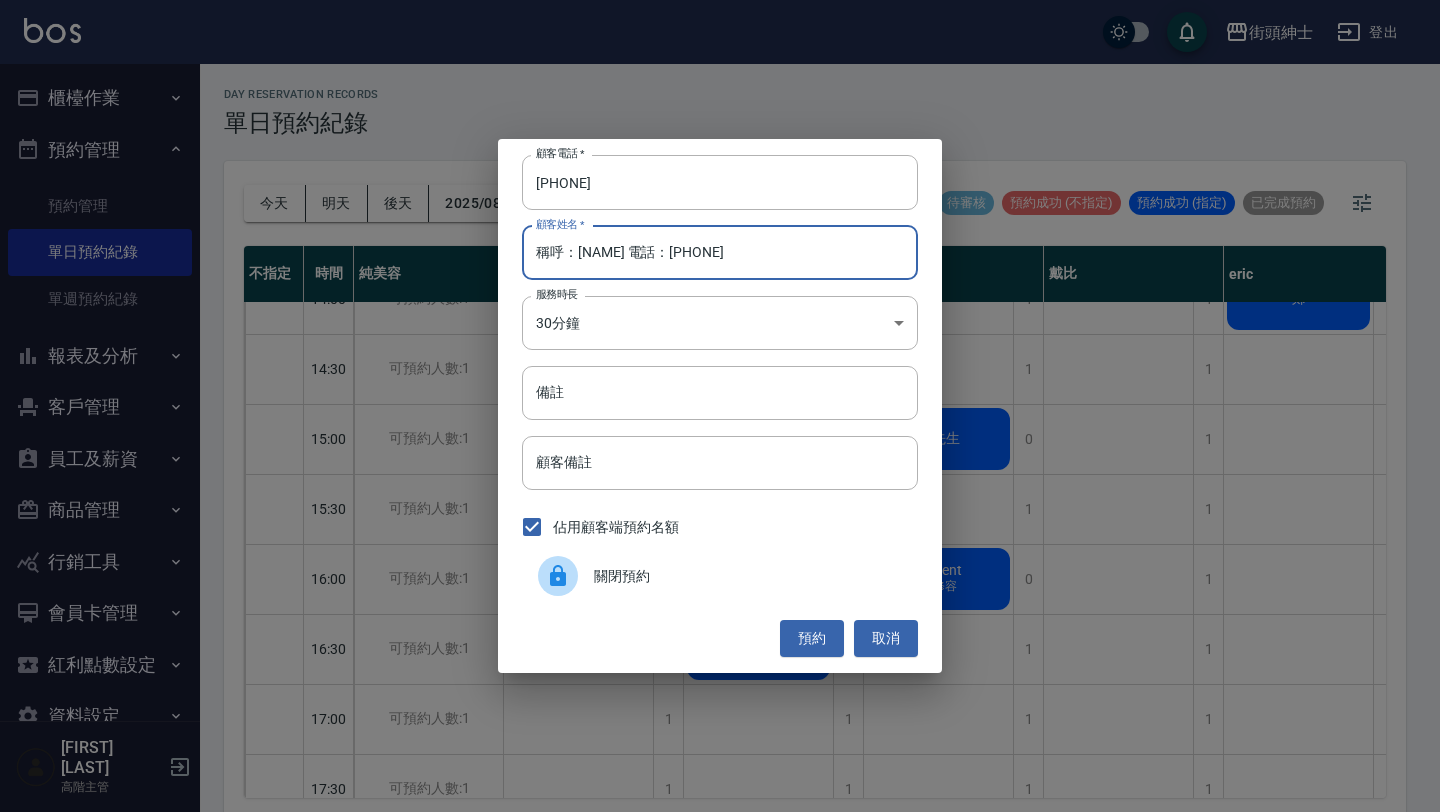 drag, startPoint x: 576, startPoint y: 253, endPoint x: 232, endPoint y: 250, distance: 344.0131 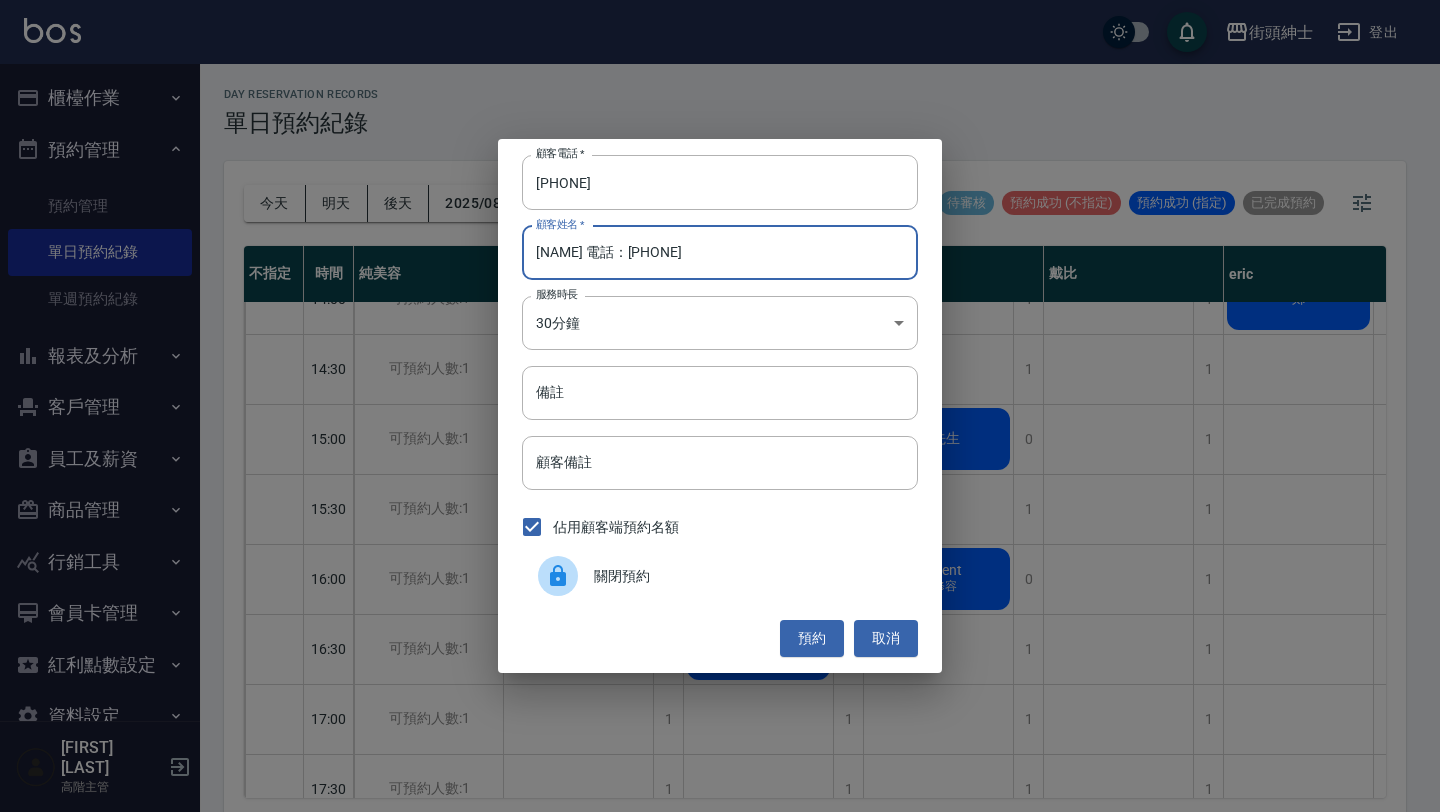 drag, startPoint x: 560, startPoint y: 253, endPoint x: 863, endPoint y: 254, distance: 303.00165 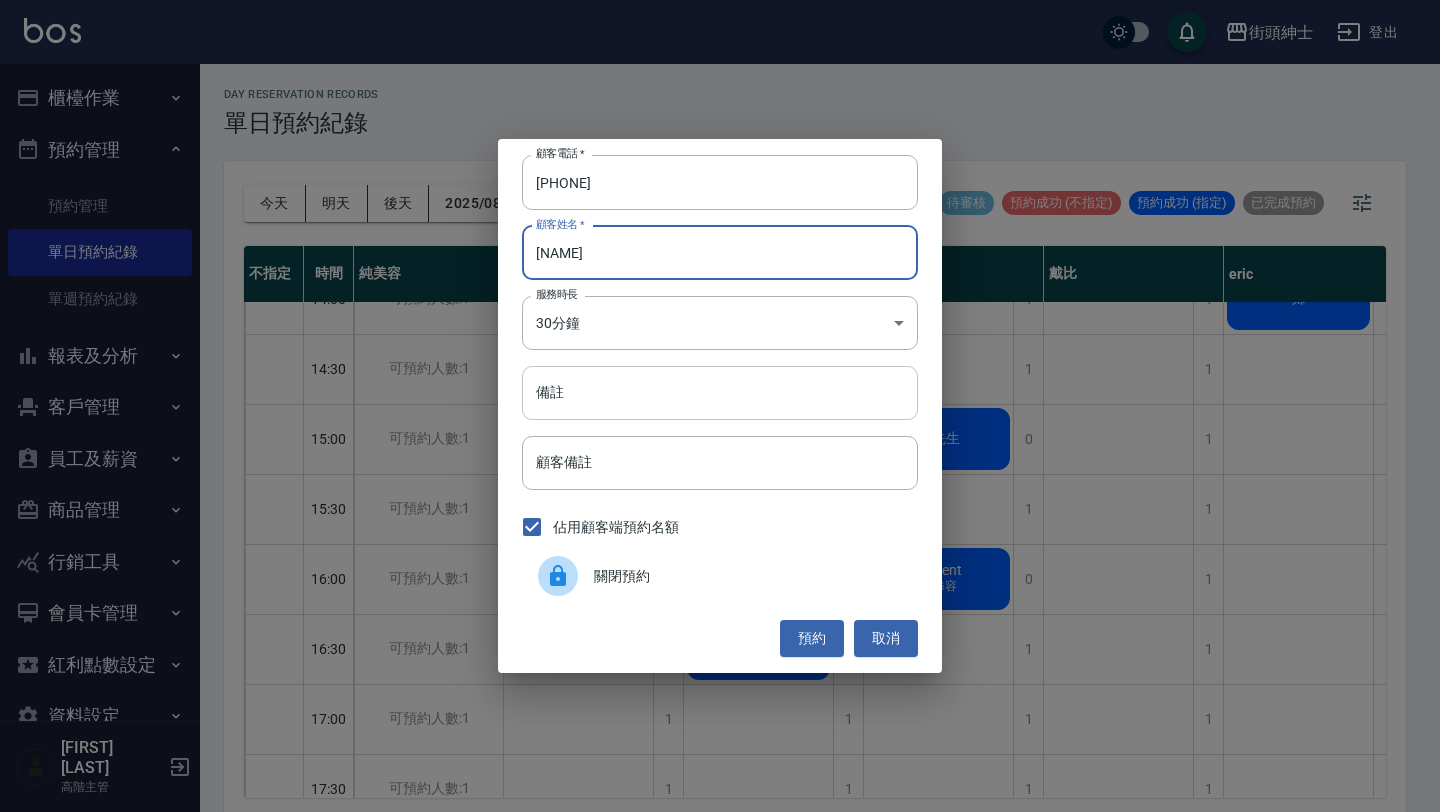 type on "[NAME]" 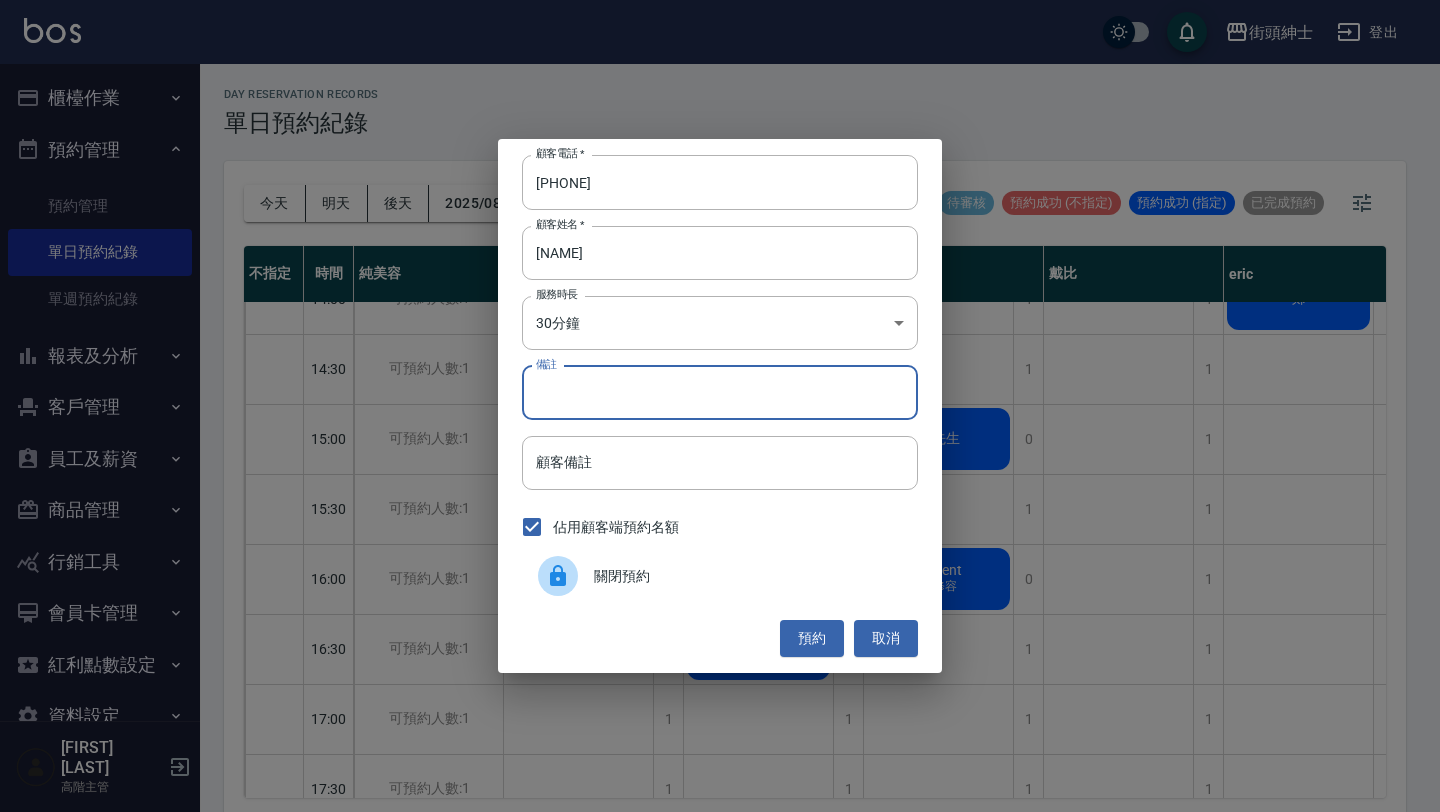 click on "備註" at bounding box center (720, 393) 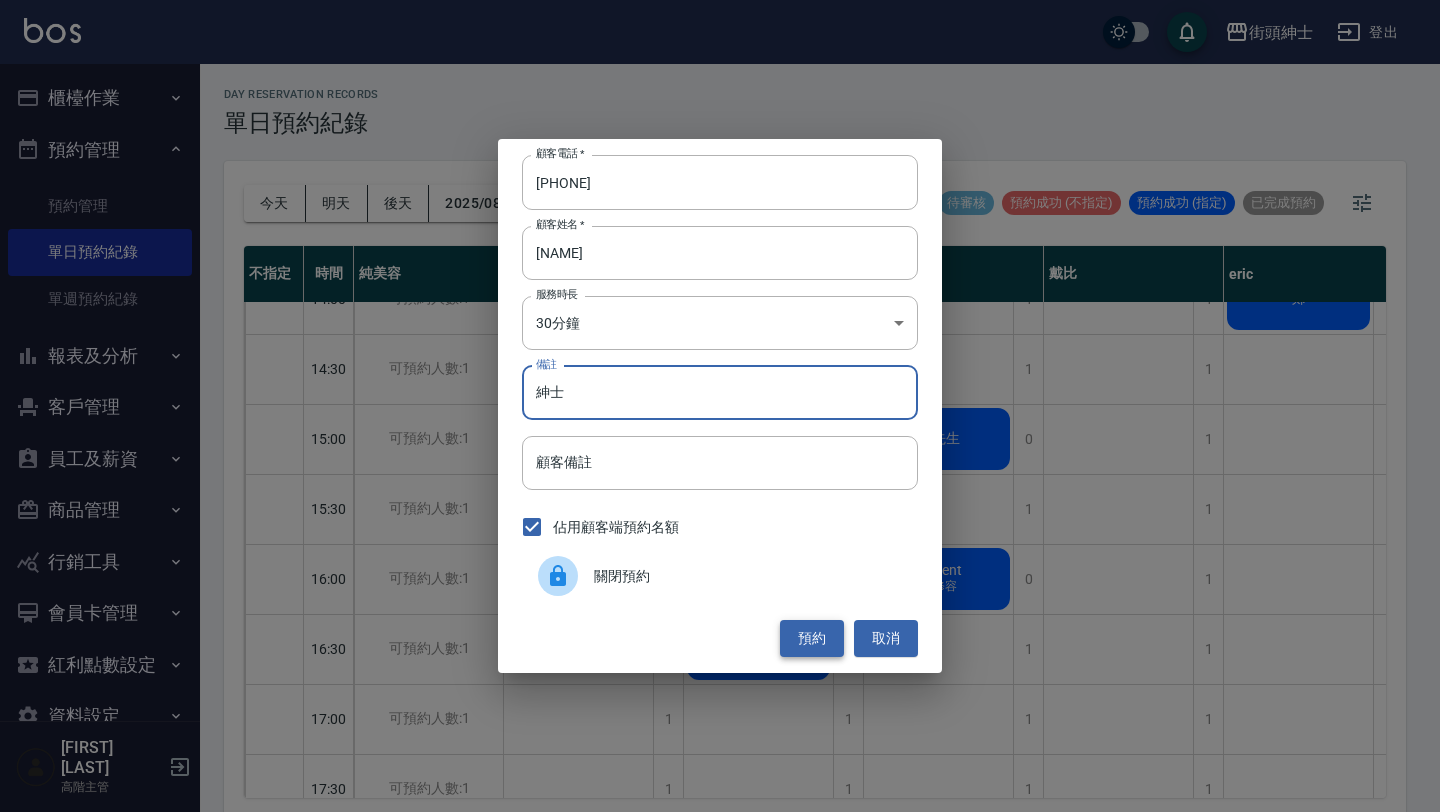 type on "紳士" 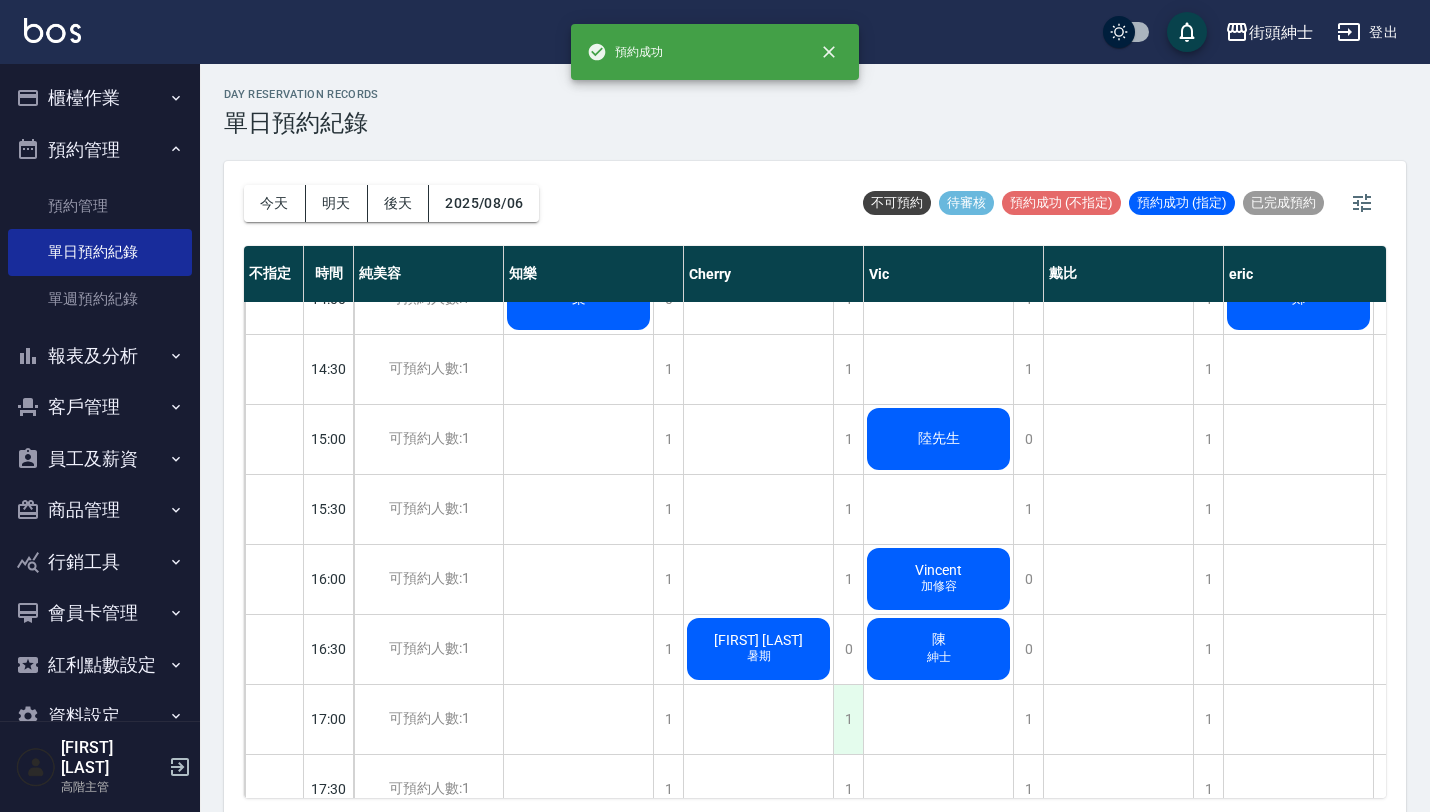 click on "1" at bounding box center [848, 719] 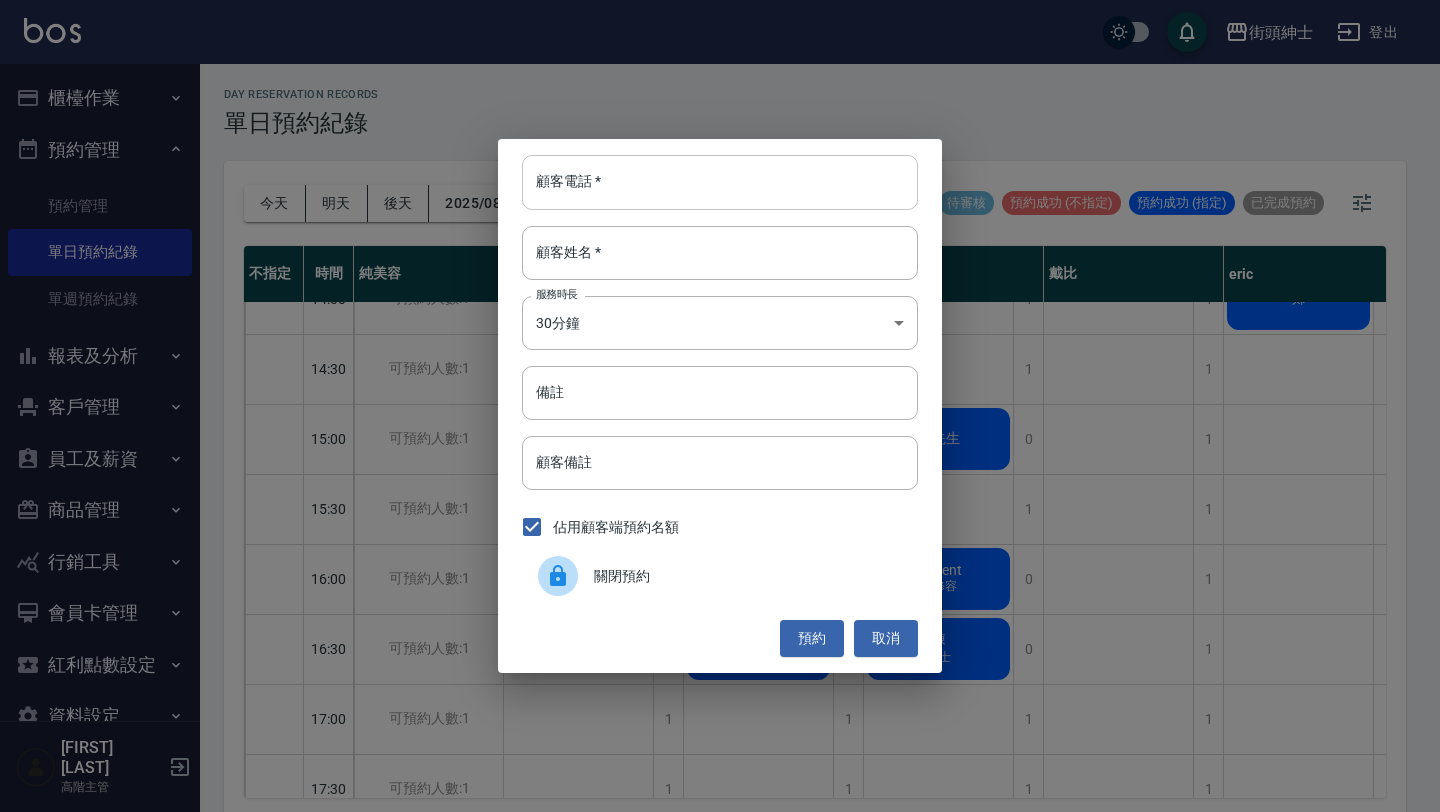 click on "顧客電話   *" at bounding box center (720, 182) 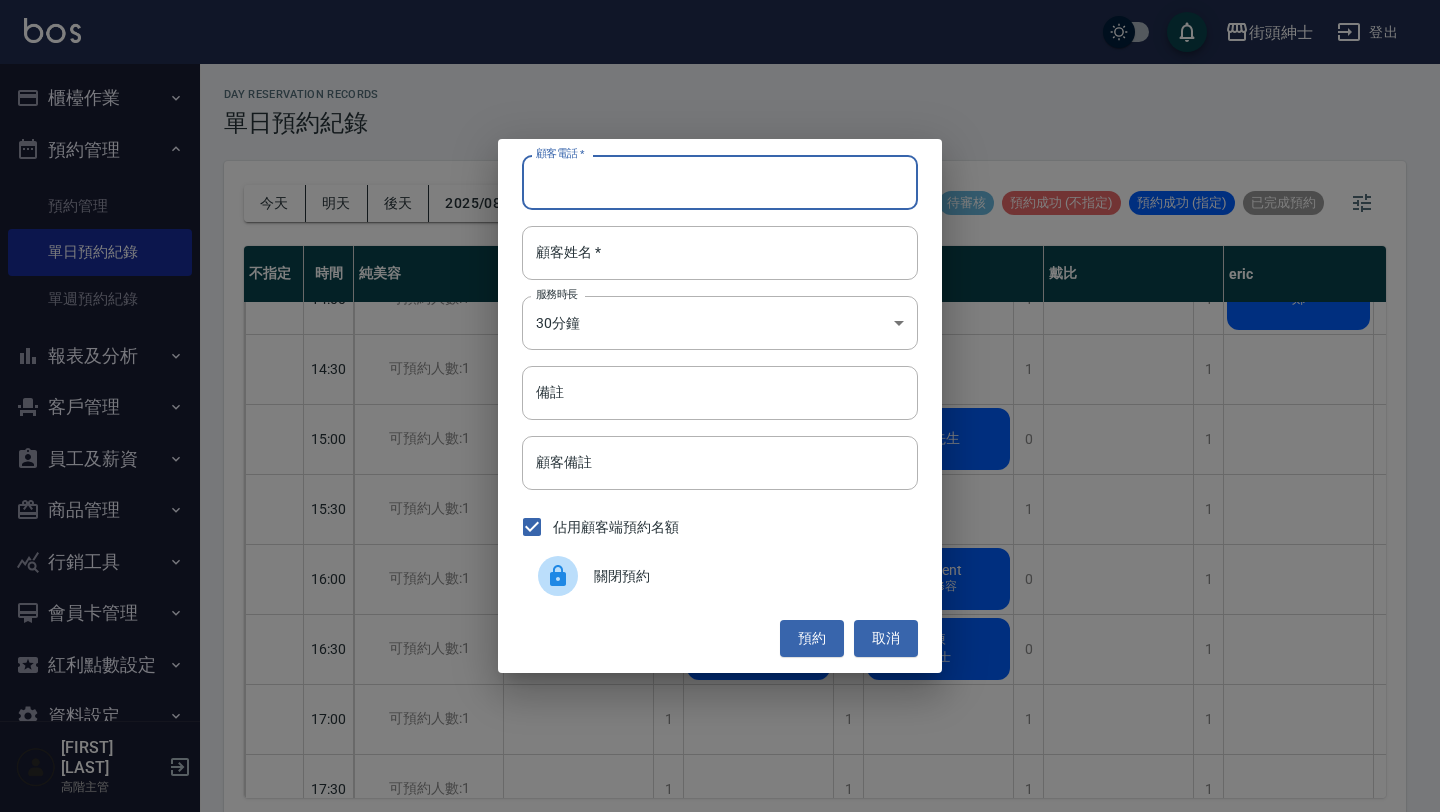 paste on "稱呼：[NAME] 電話：[PHONE]" 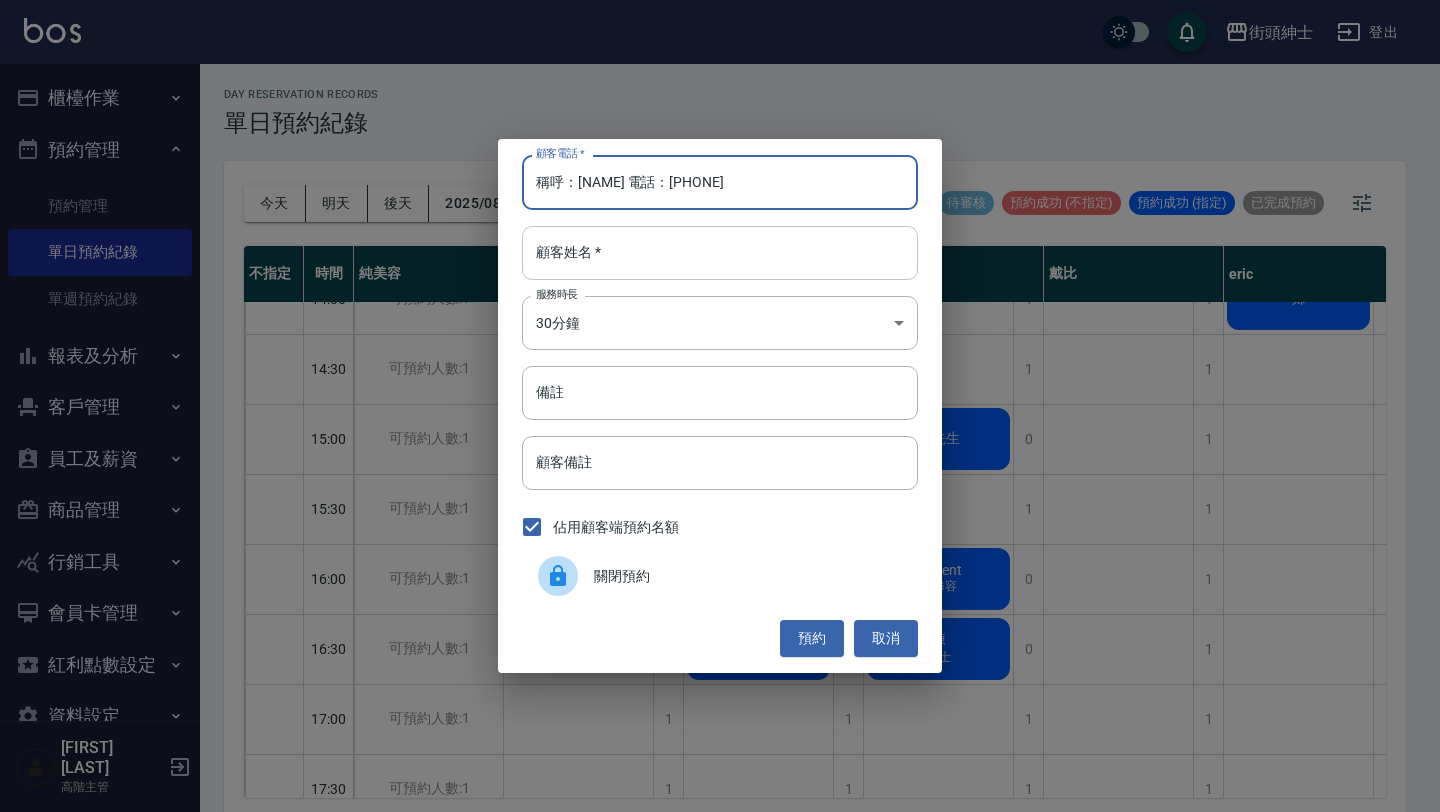 type on "稱呼：[NAME] 電話：[PHONE]" 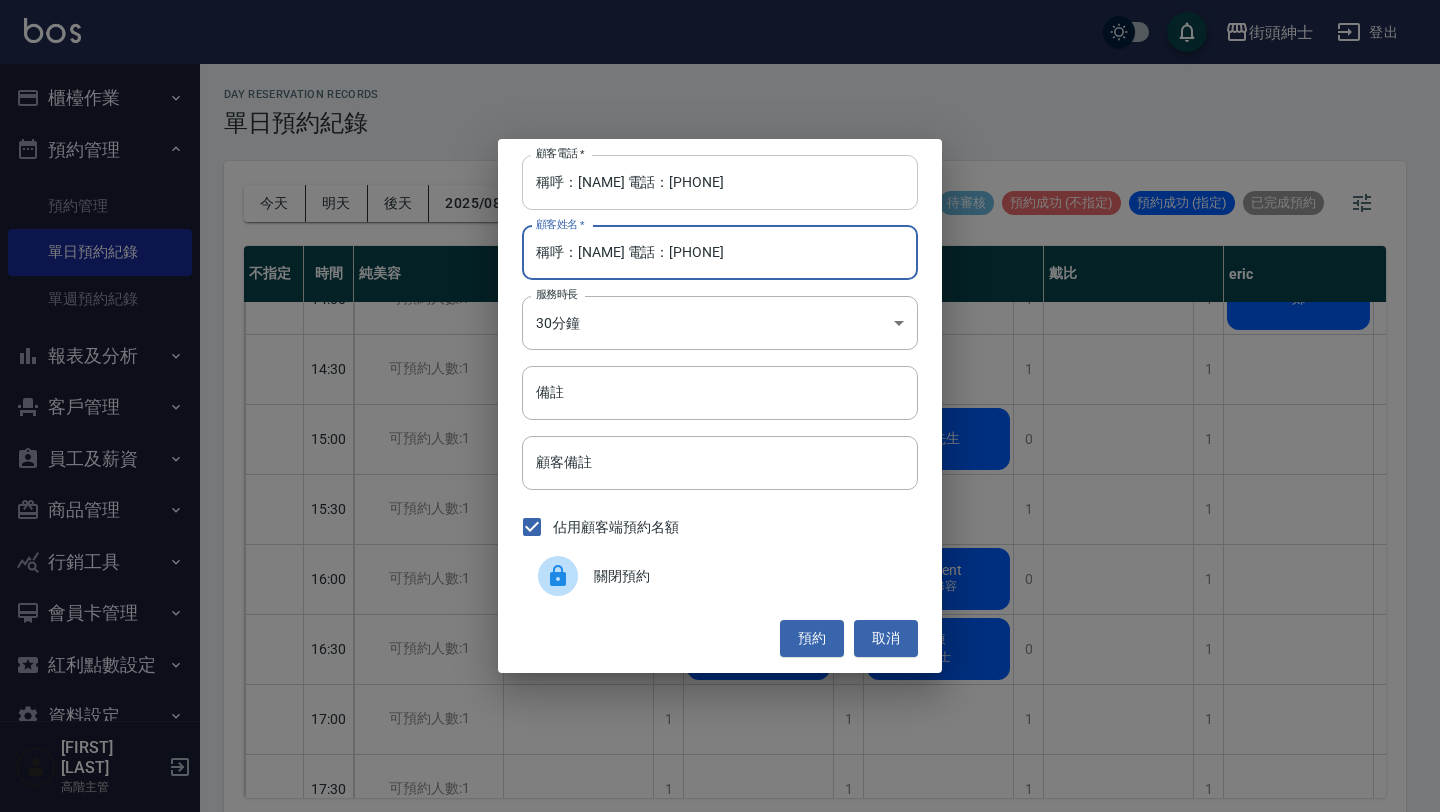 type on "稱呼：[NAME] 電話：[PHONE]" 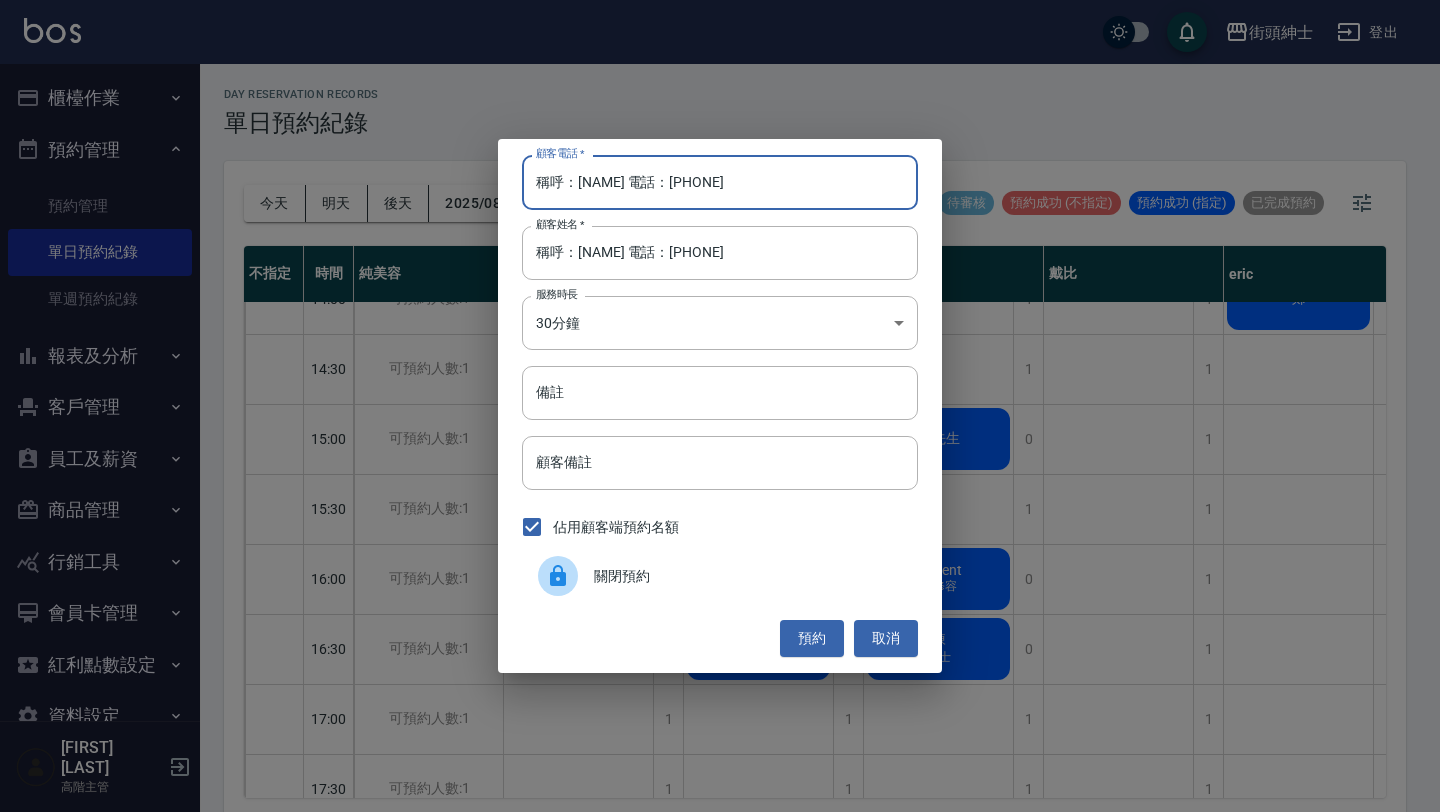 drag, startPoint x: 649, startPoint y: 185, endPoint x: 474, endPoint y: 185, distance: 175 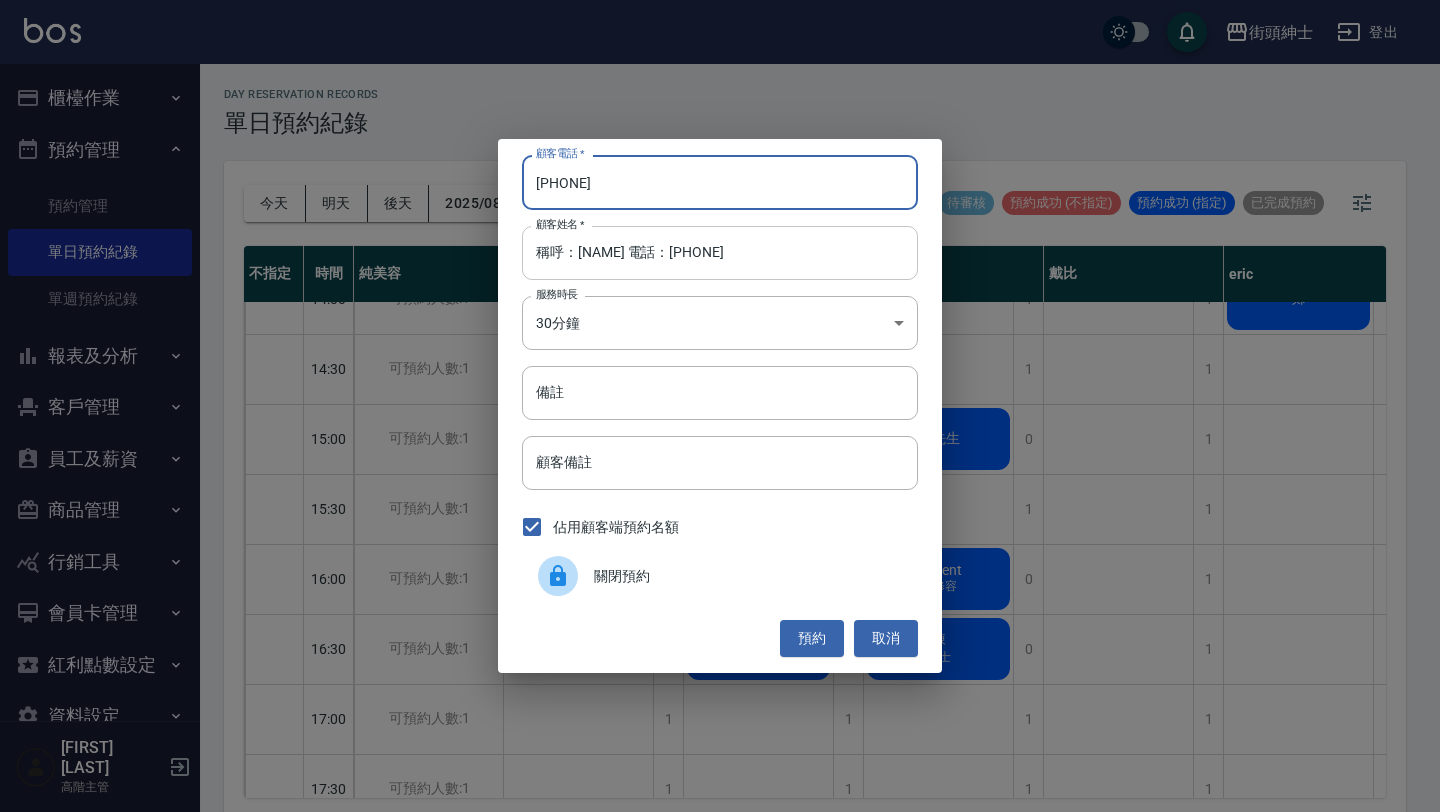 type on "[PHONE]" 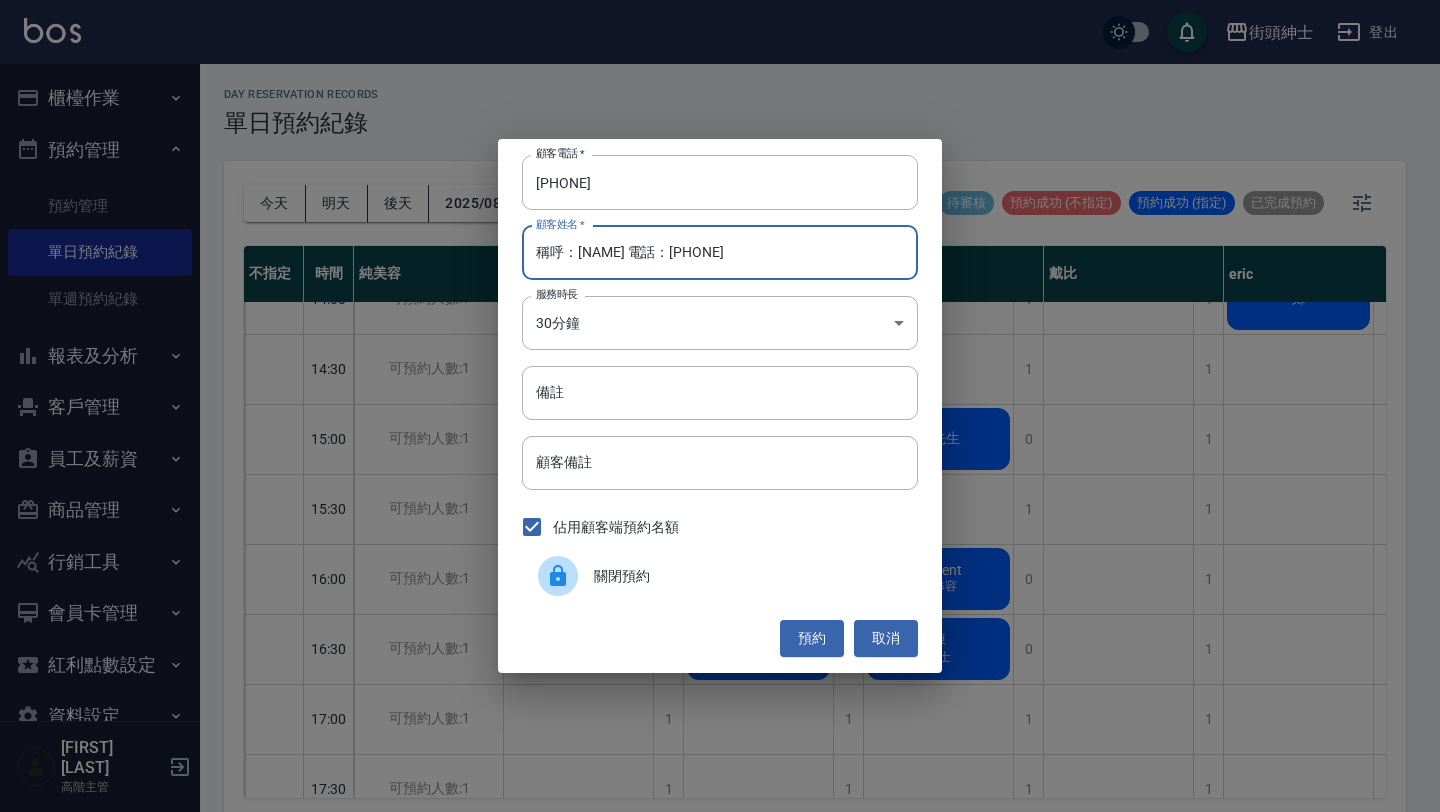 drag, startPoint x: 648, startPoint y: 254, endPoint x: 499, endPoint y: 254, distance: 149 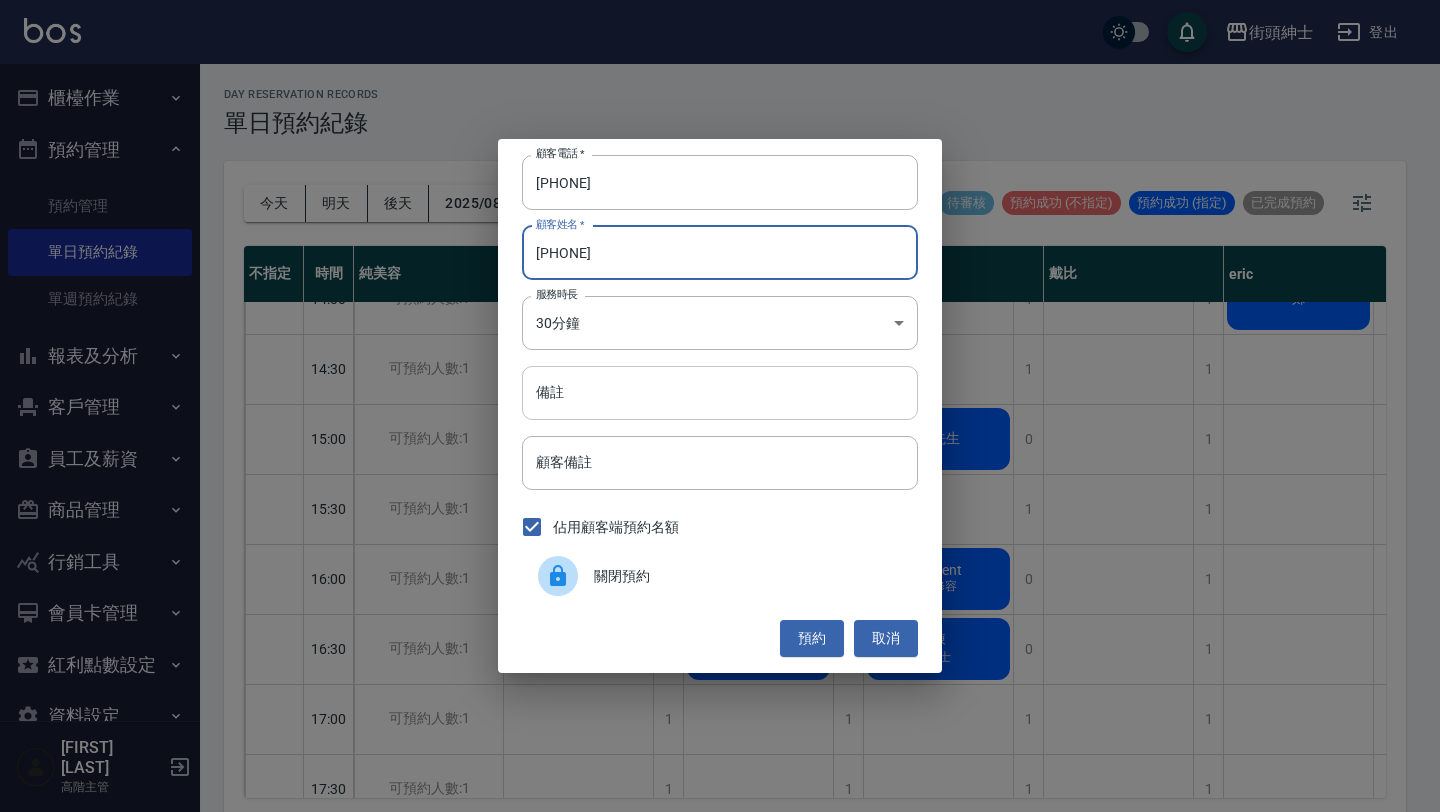 type on "[PHONE]" 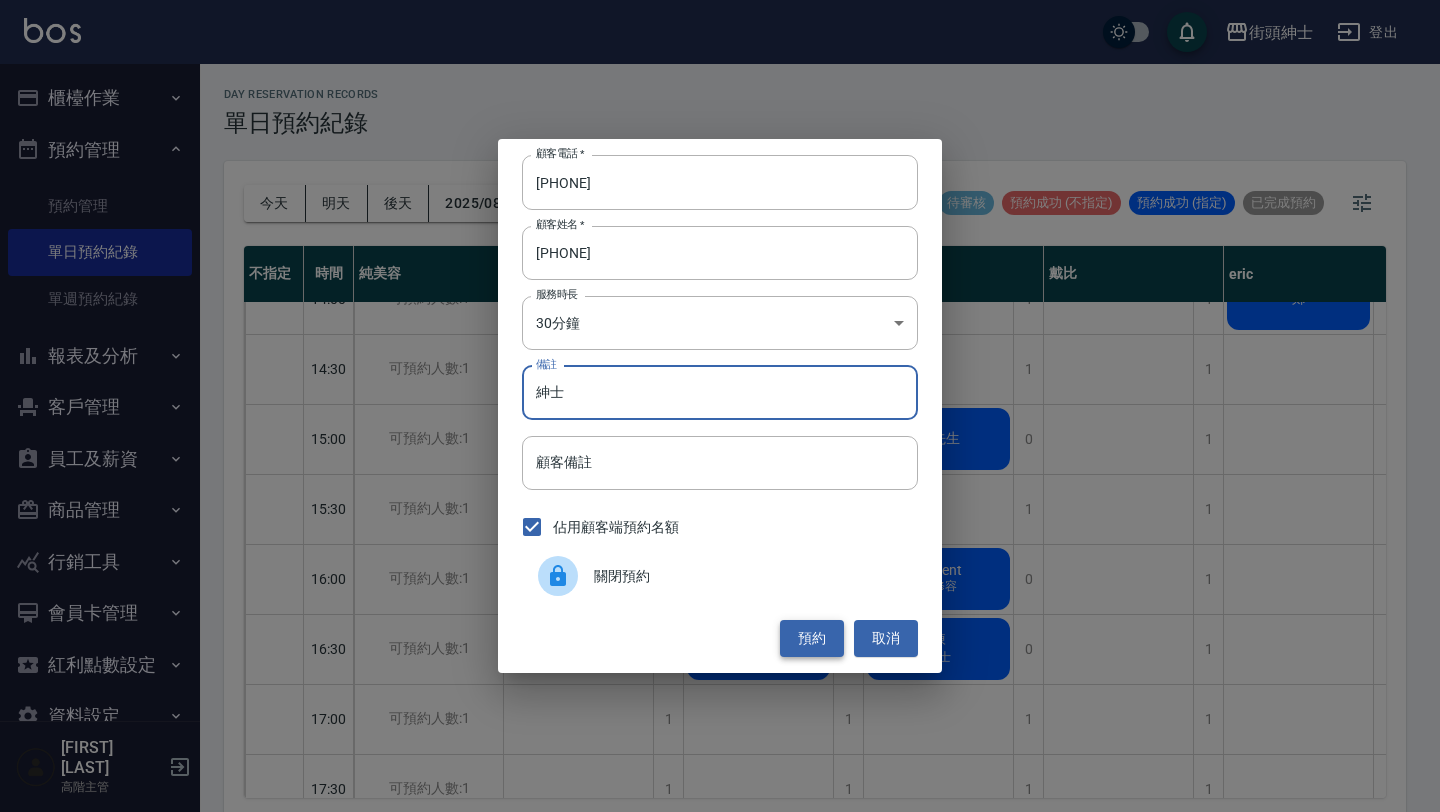 type on "紳士" 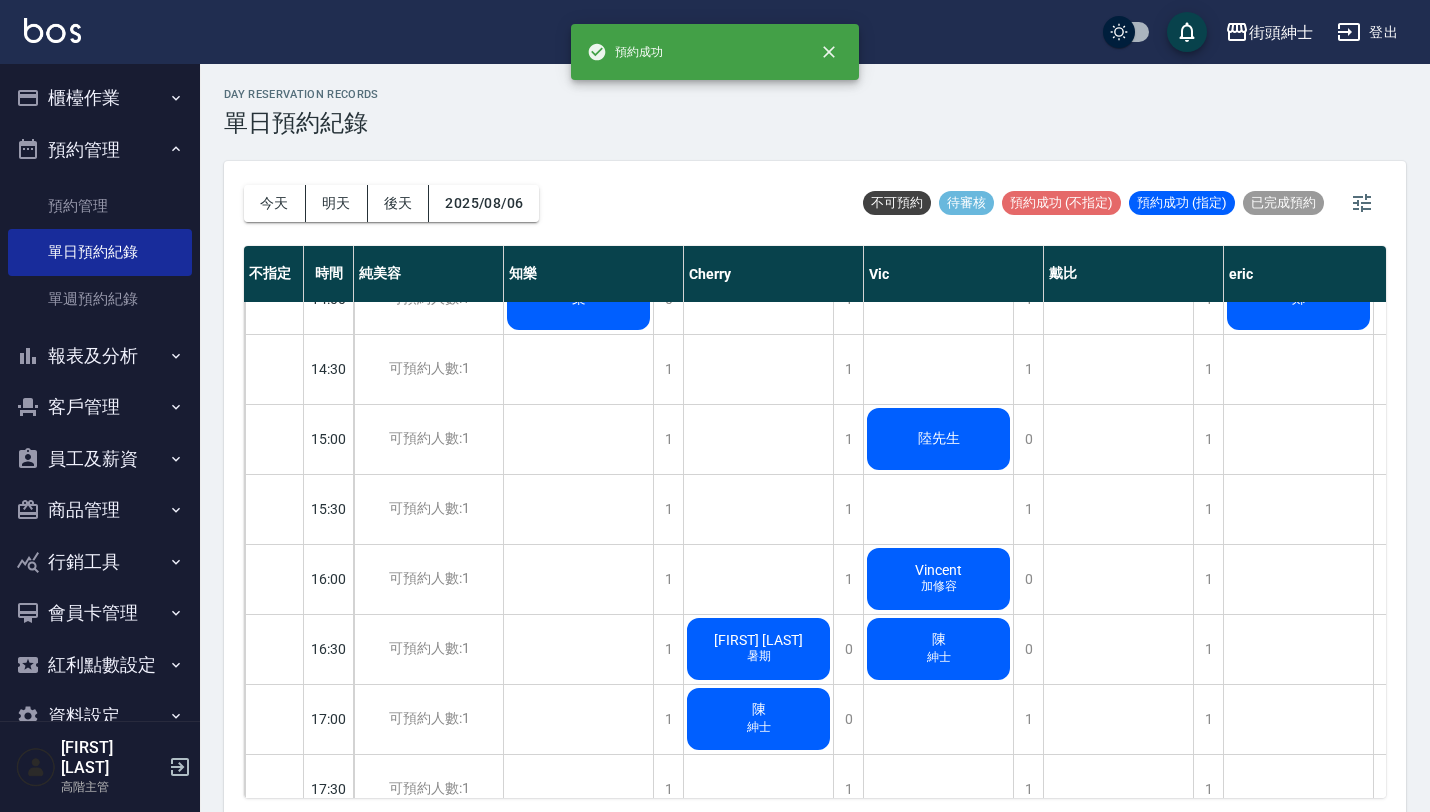 click on "[LAST] 紳士" at bounding box center (578, 299) 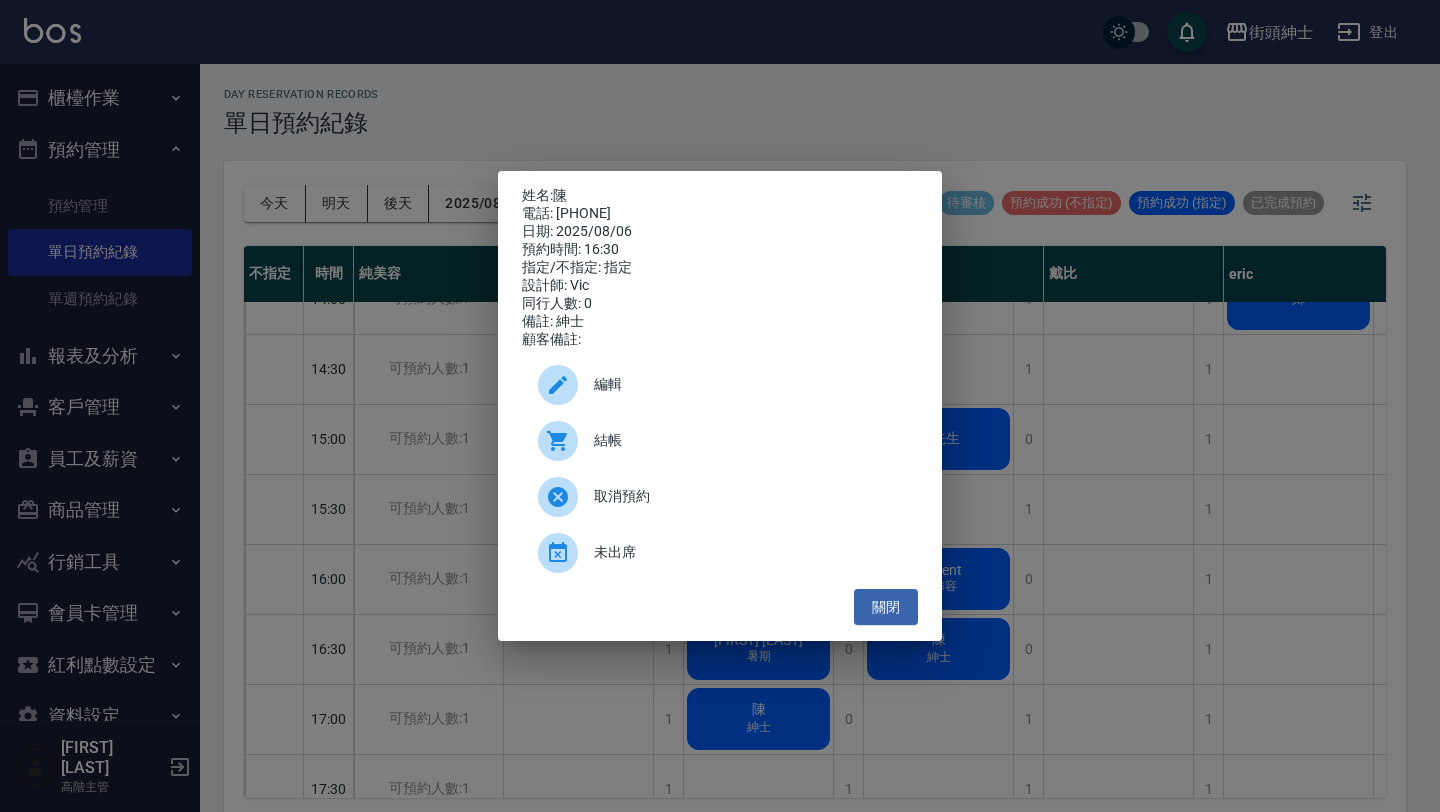click on "編輯" at bounding box center (748, 384) 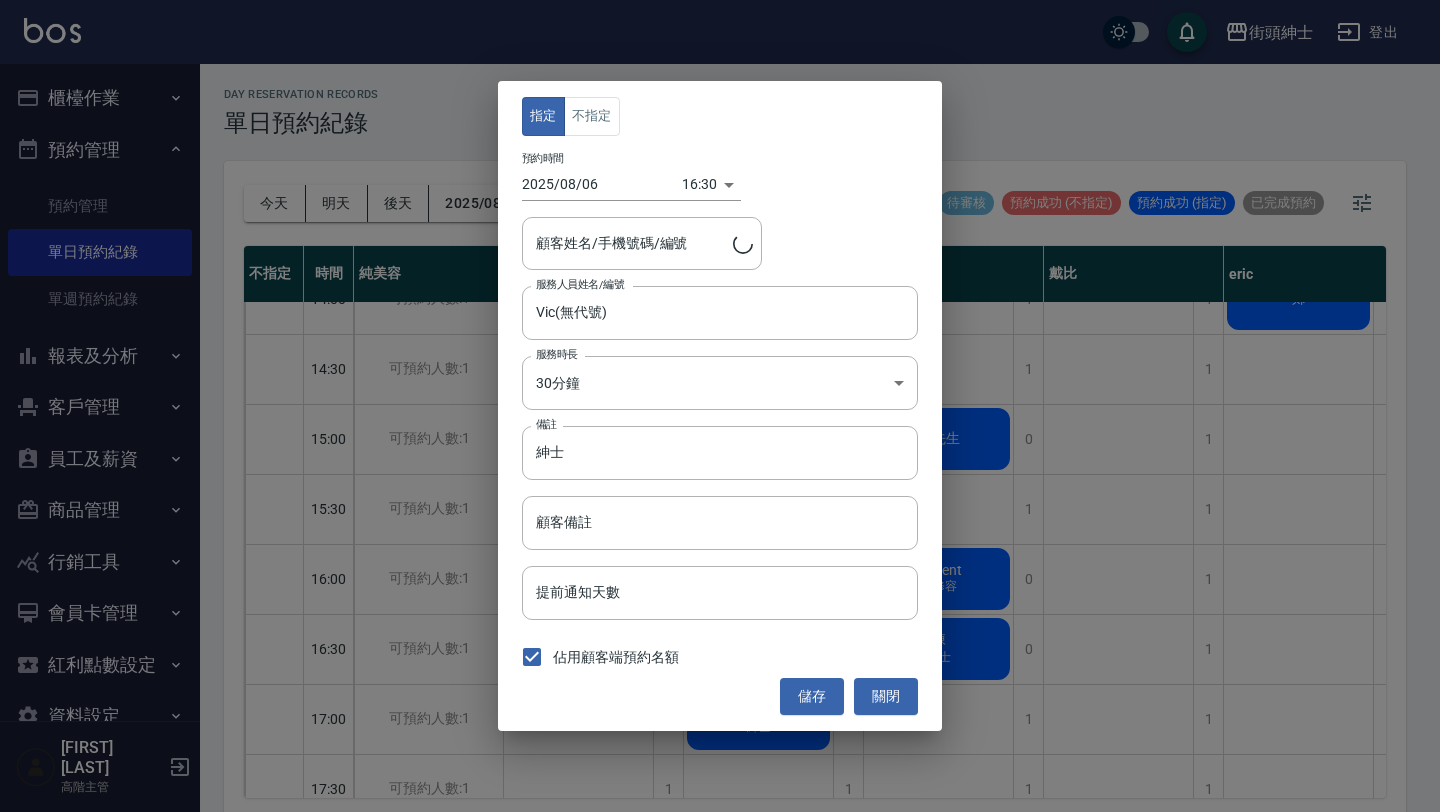 type on "[LAST]/[PHONE]" 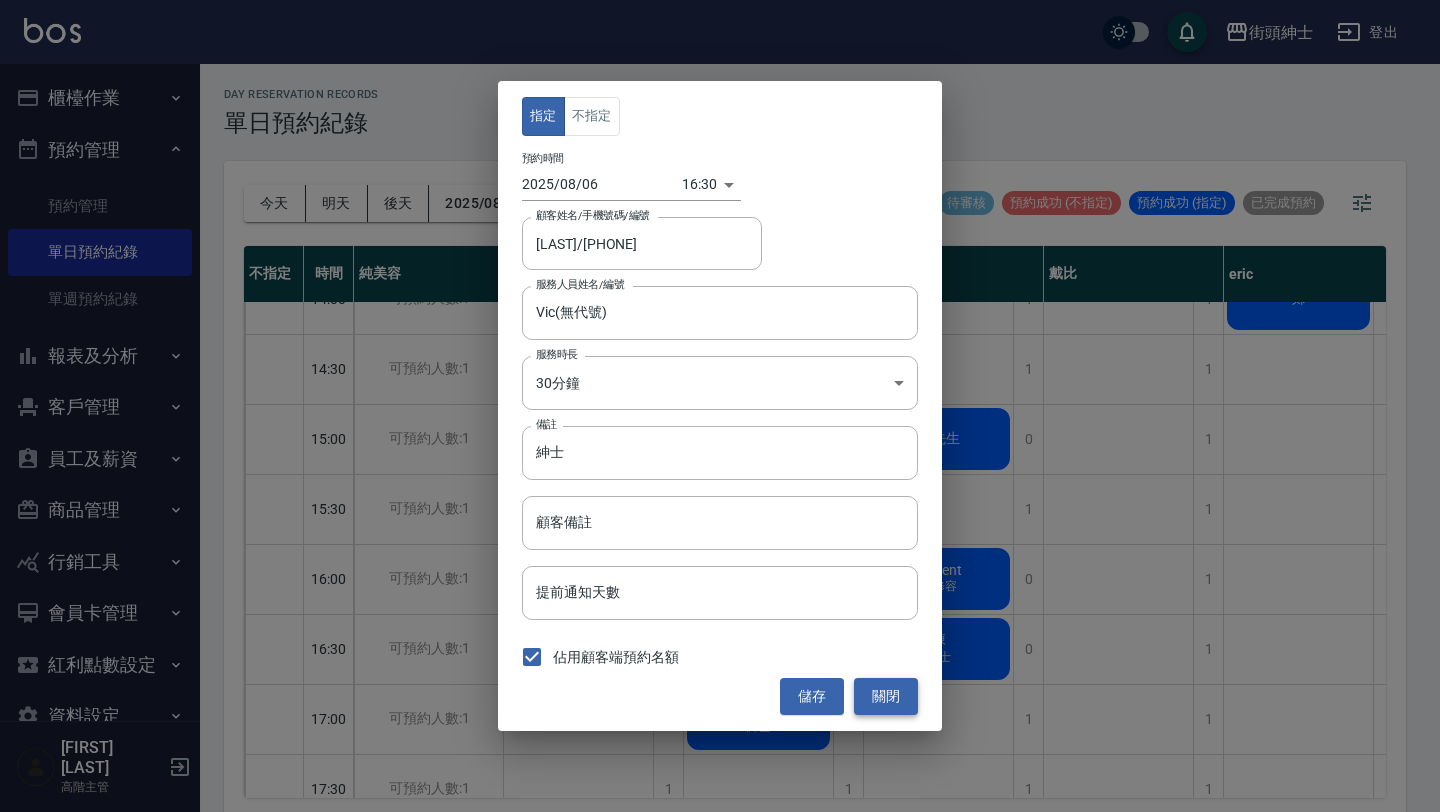 click on "關閉" at bounding box center [886, 696] 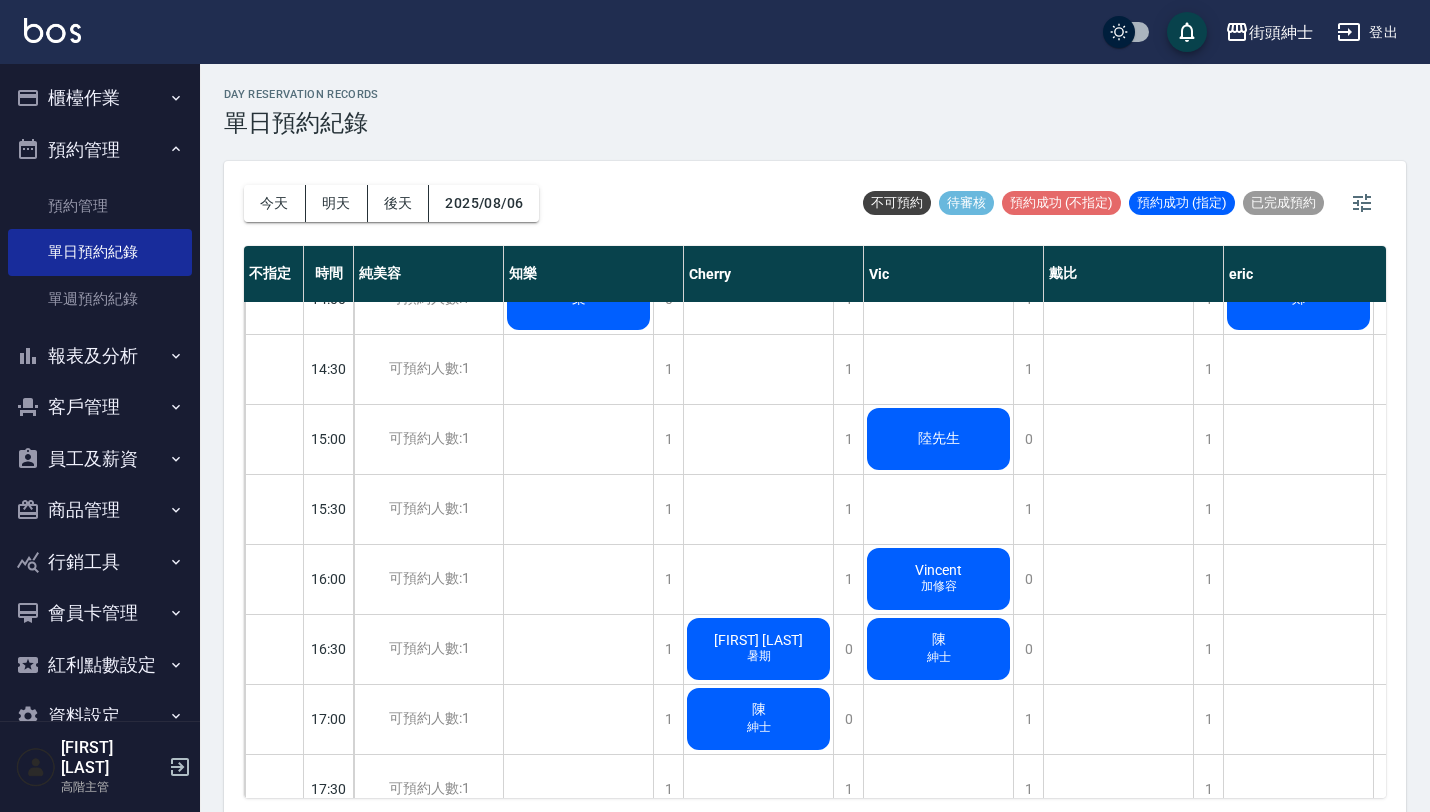 click on "[LAST] 紳士" at bounding box center (578, 299) 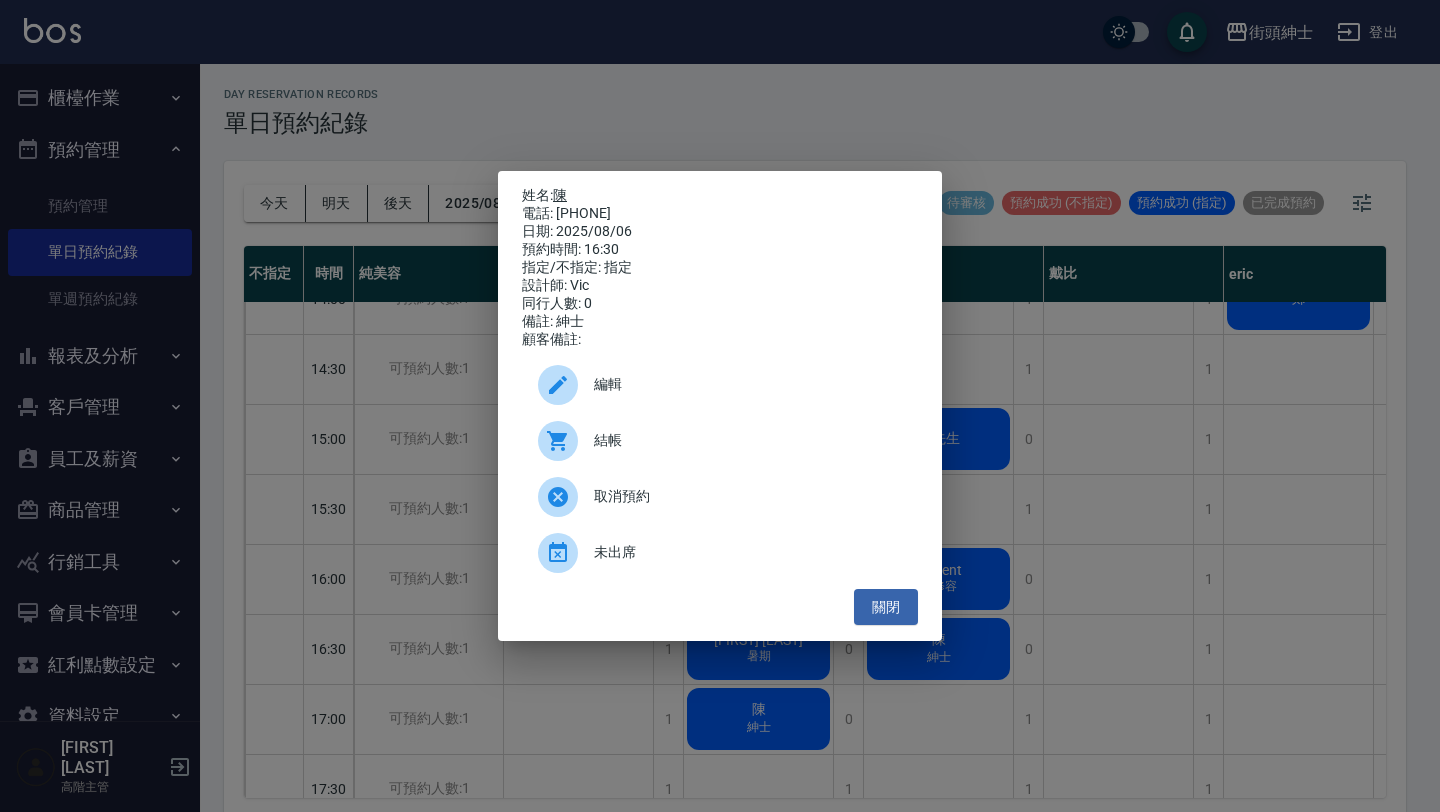 click on "陳" at bounding box center [560, 195] 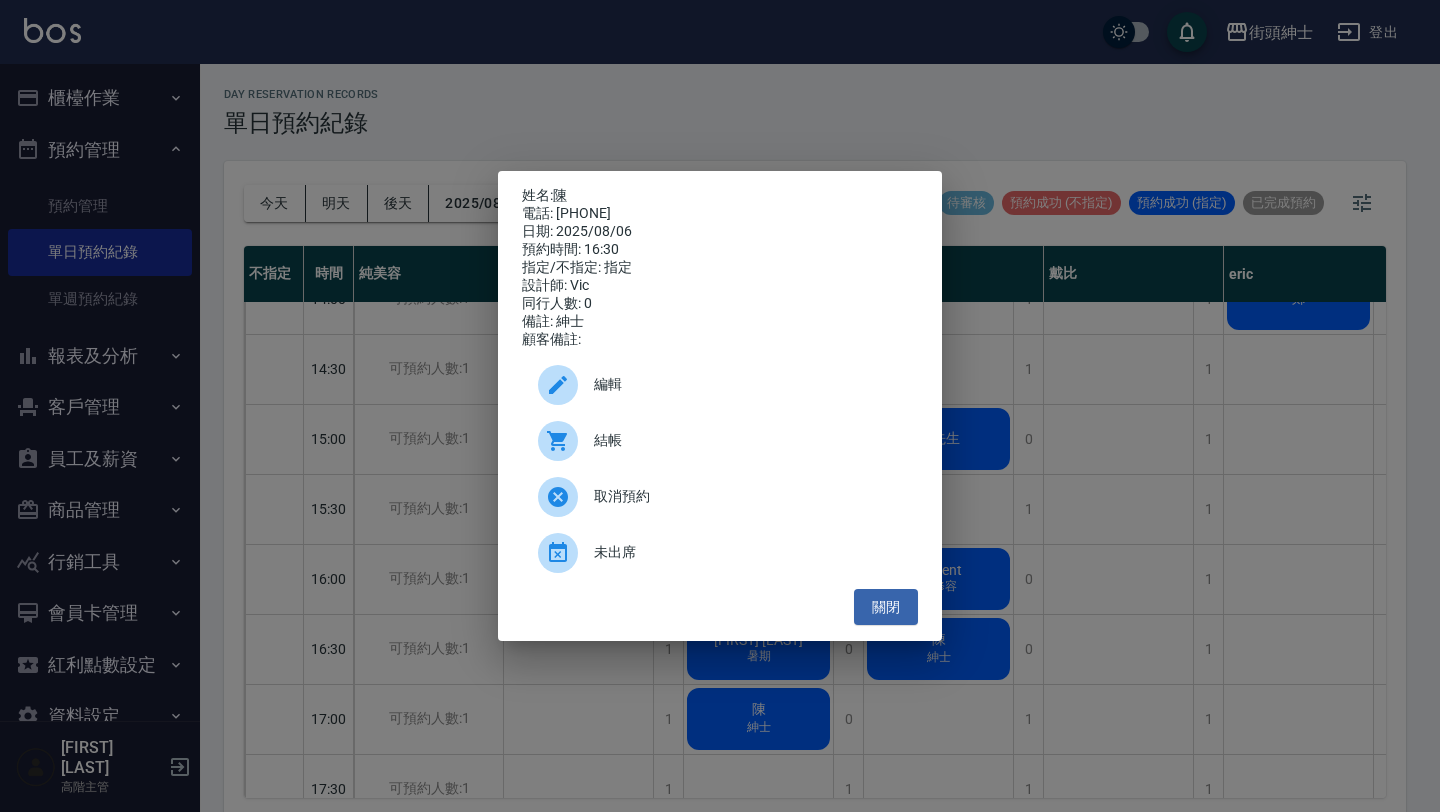 click on "姓名:  [LAST] 電話: [PHONE] 日期: [DATE] 預約時間: [TIME] 指定/不指定: 指定 設計師: Vic 同行人數: 0 備註: 紳士 顧客備註:  編輯 結帳 取消預約 未出席 關閉" at bounding box center [720, 406] 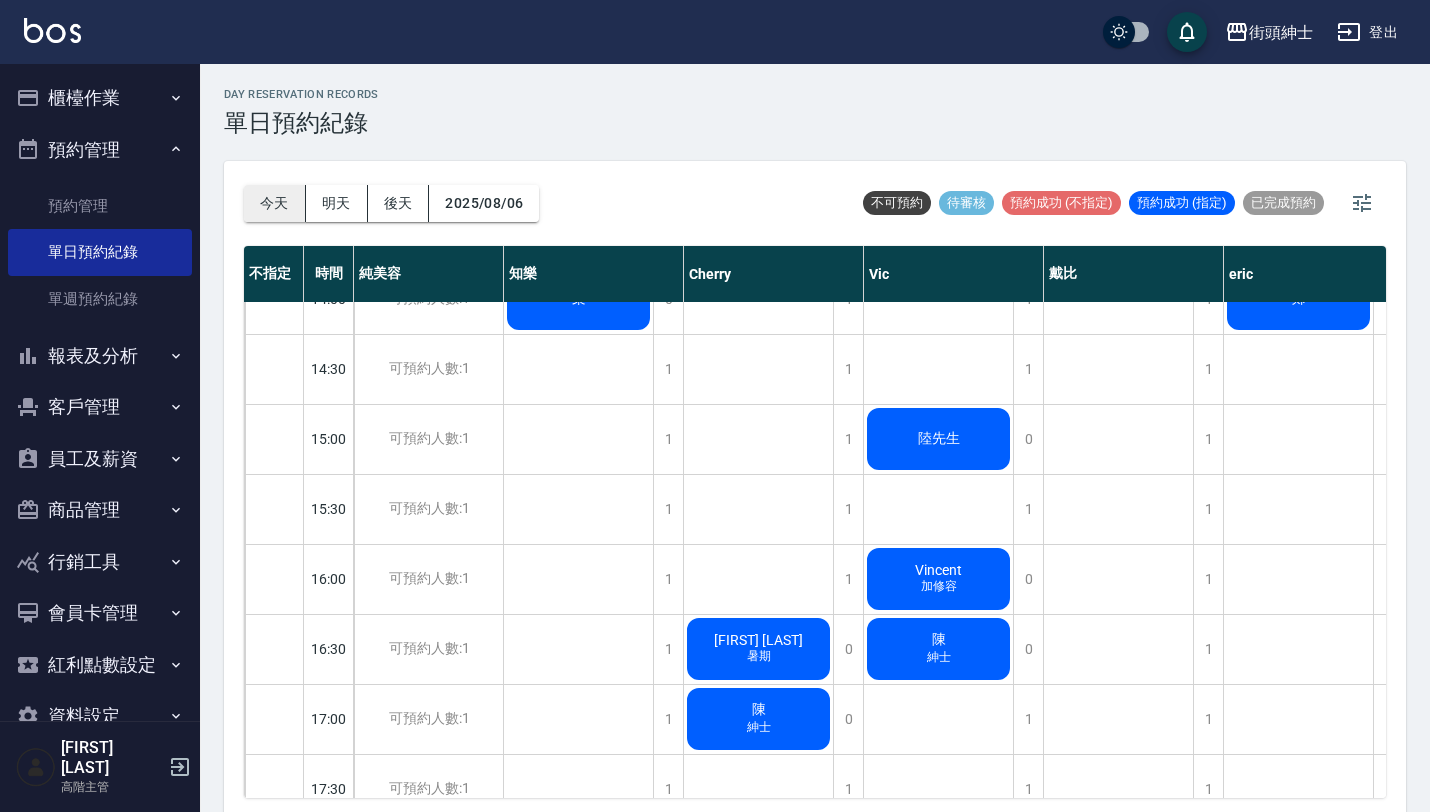 click on "今天" at bounding box center [275, 203] 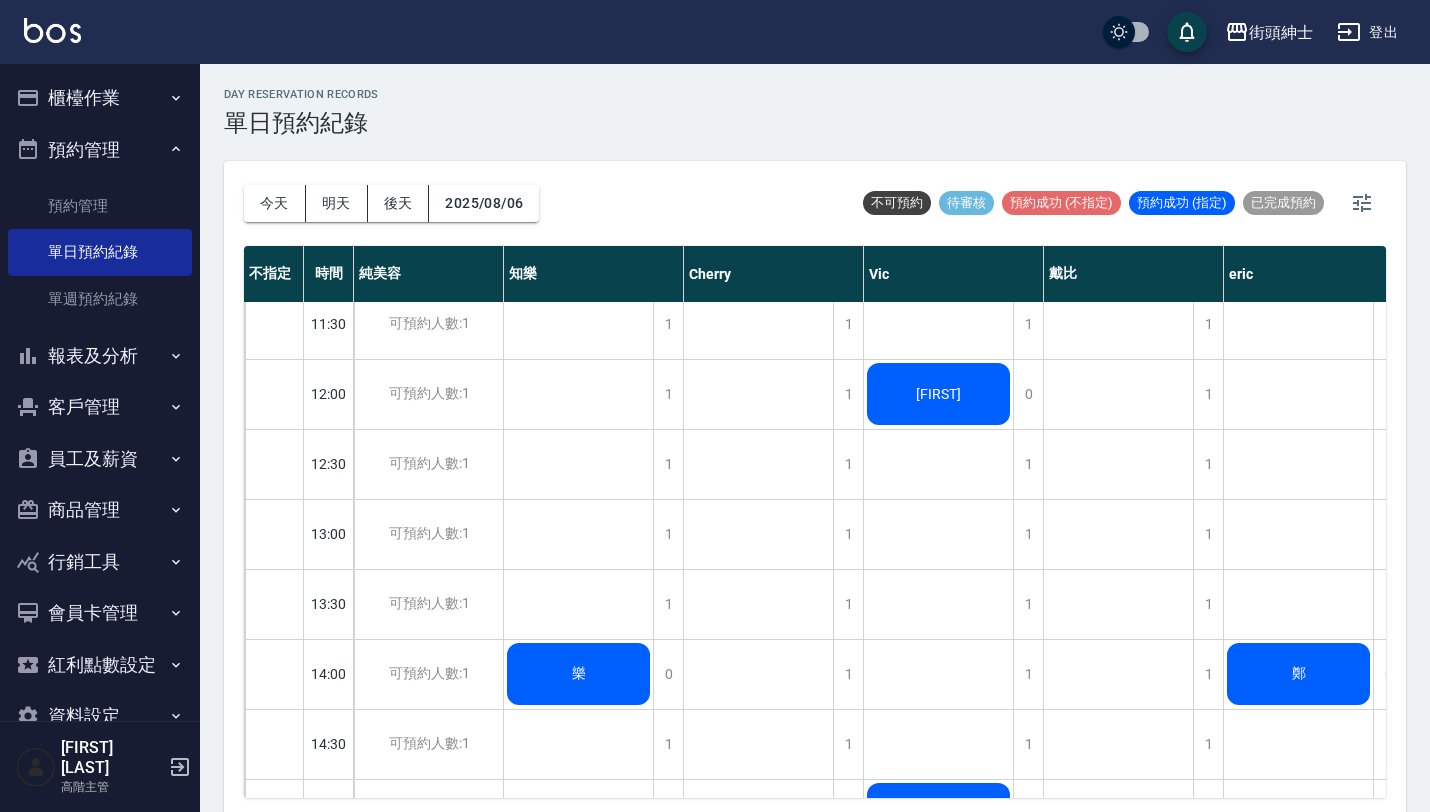 scroll, scrollTop: 360, scrollLeft: 0, axis: vertical 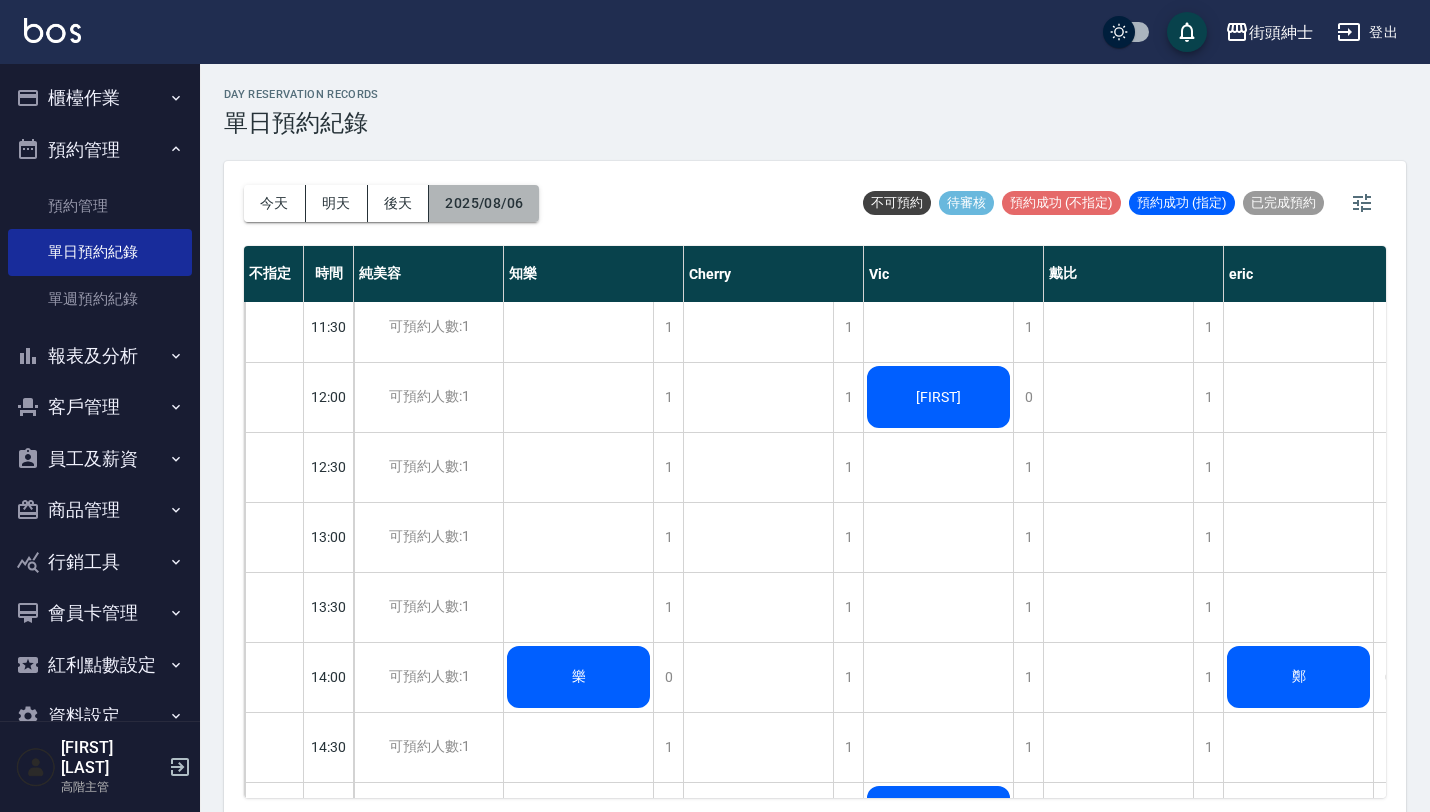 click on "2025/08/06" at bounding box center (484, 203) 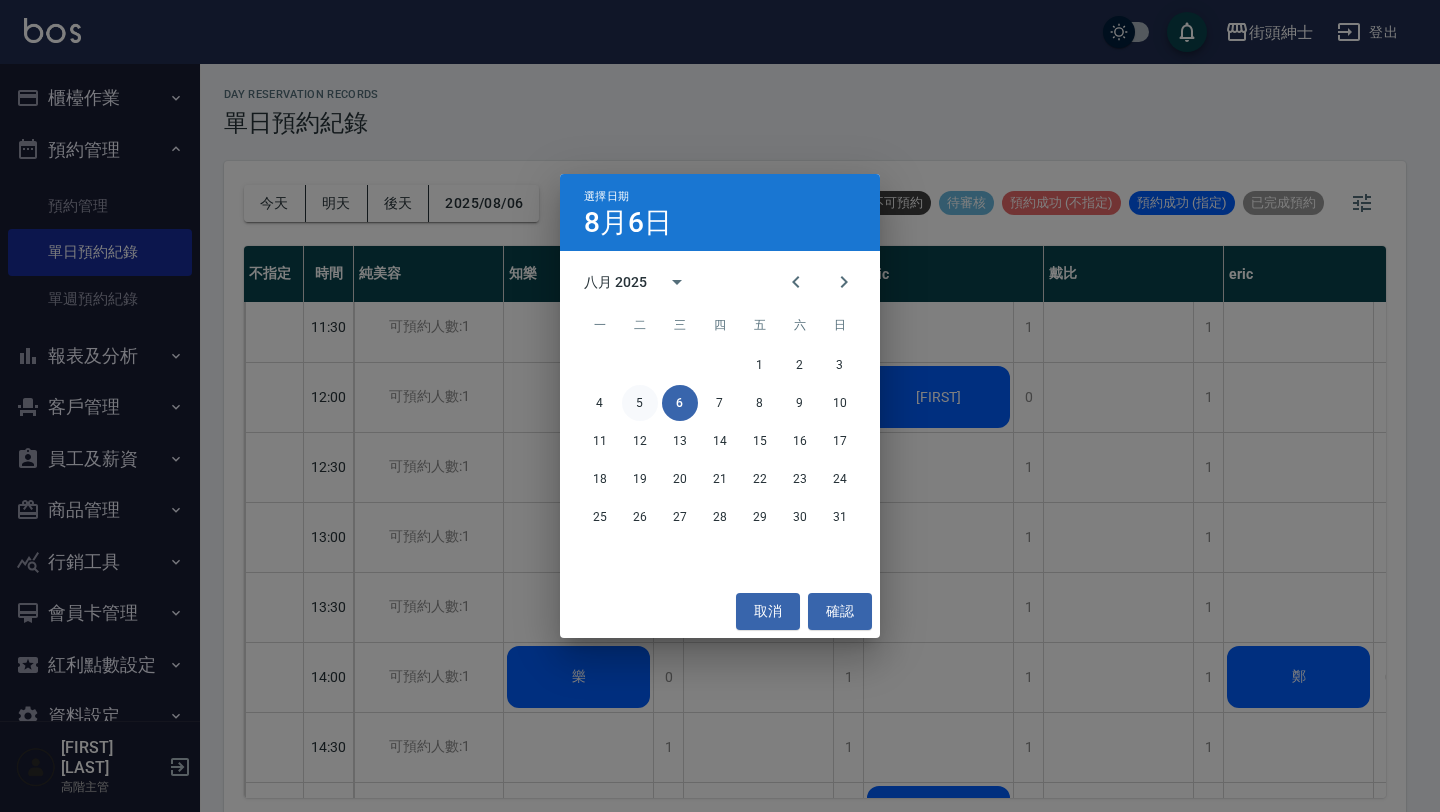 click on "5" at bounding box center [640, 403] 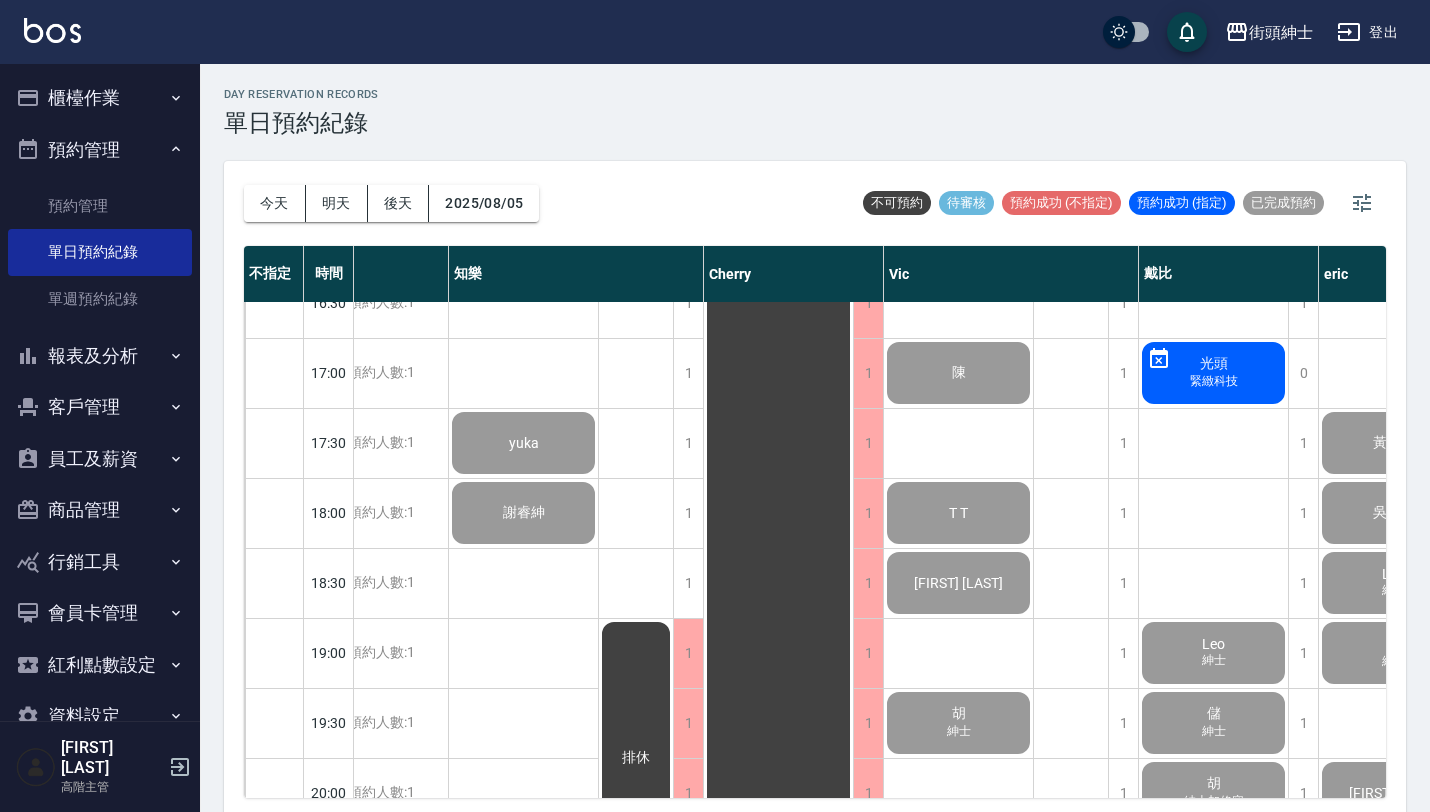 scroll, scrollTop: 1083, scrollLeft: 55, axis: both 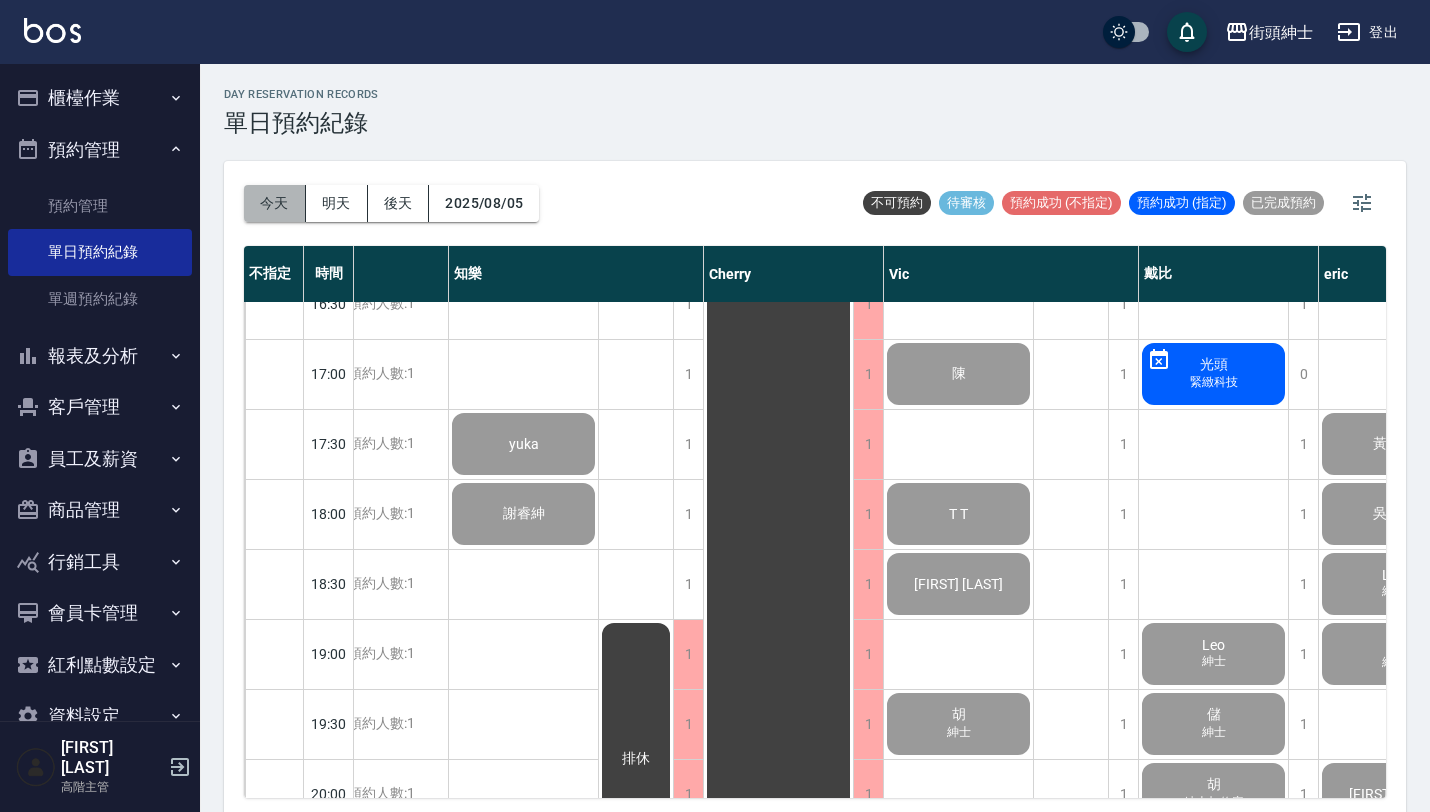 click on "今天" at bounding box center [275, 203] 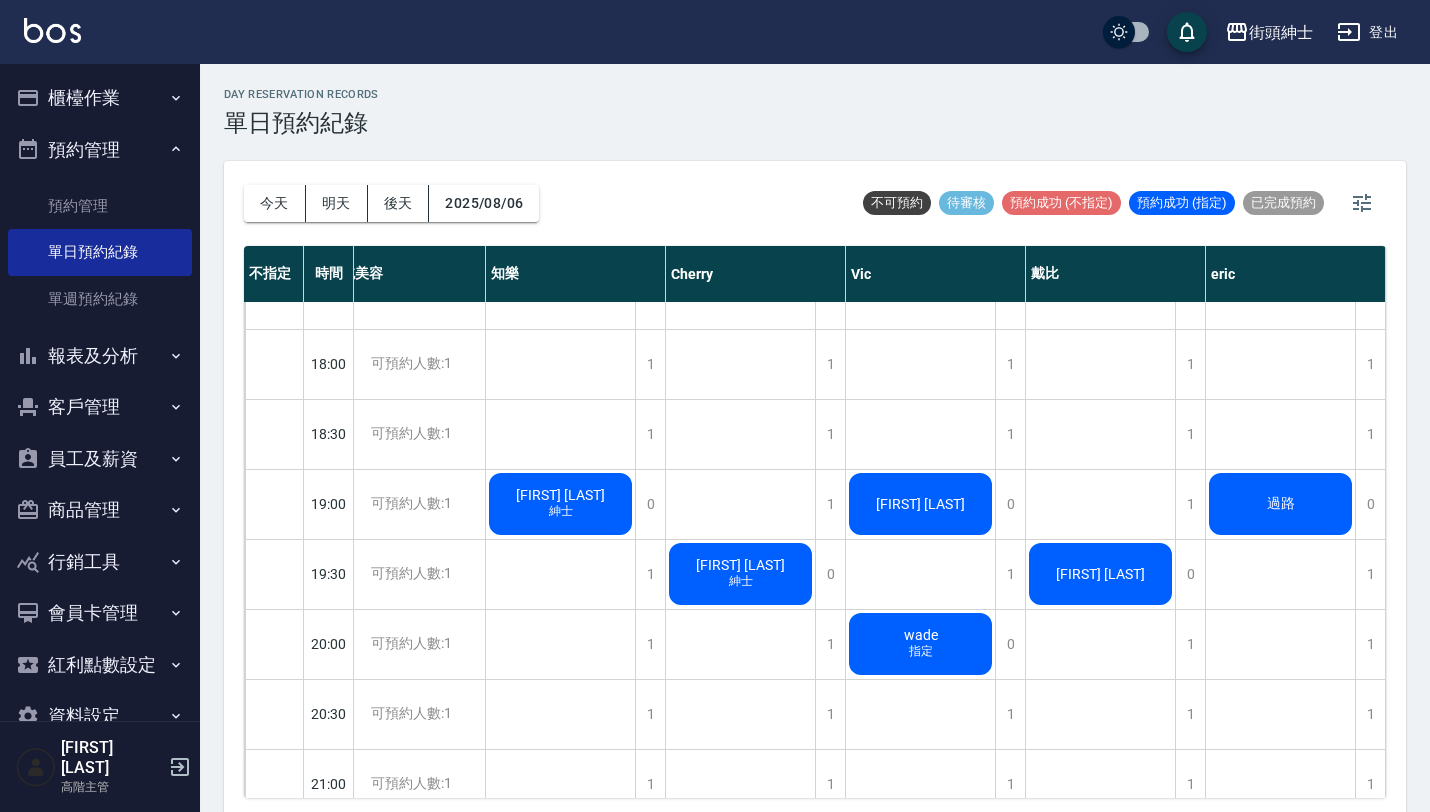 scroll, scrollTop: 1232, scrollLeft: 0, axis: vertical 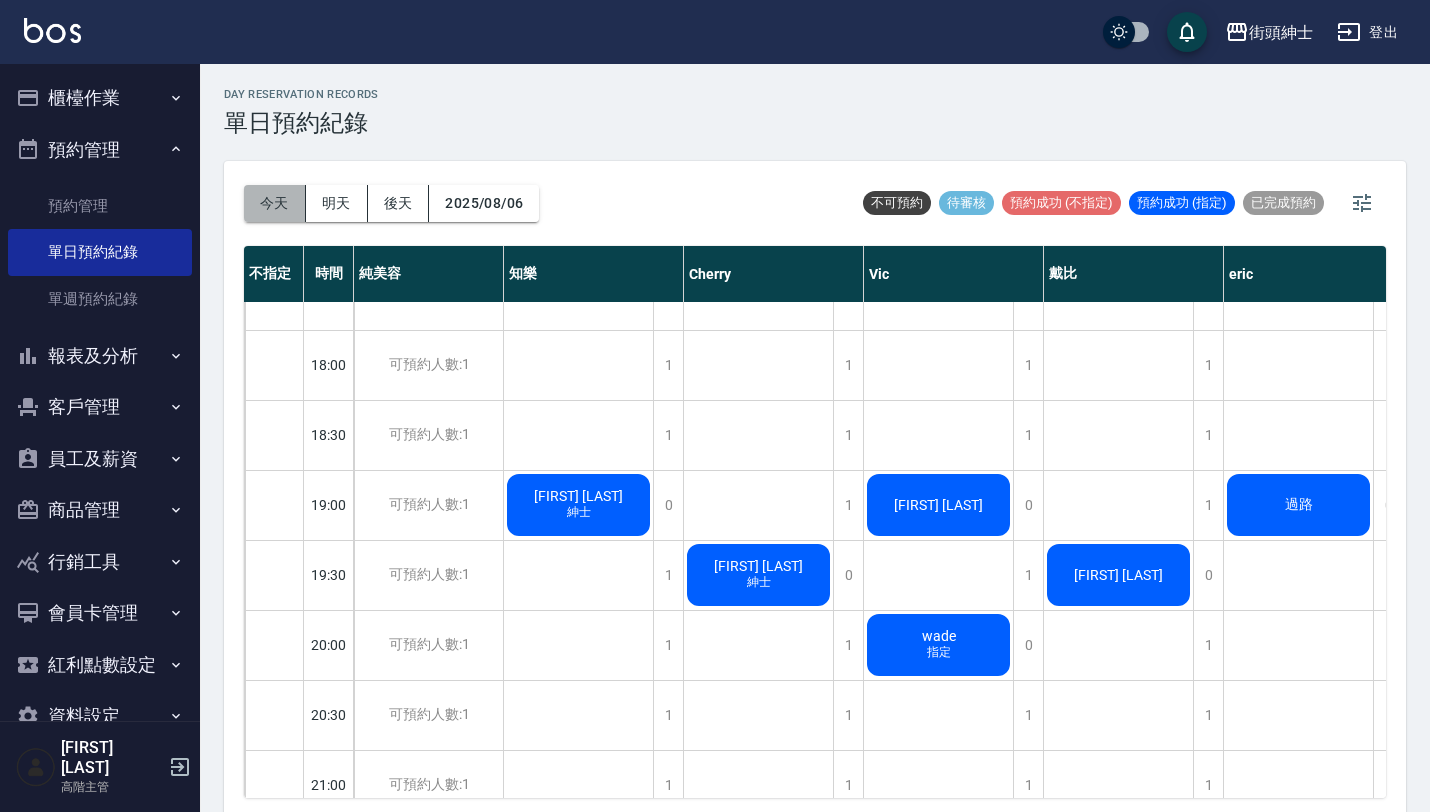 click on "今天" at bounding box center (275, 203) 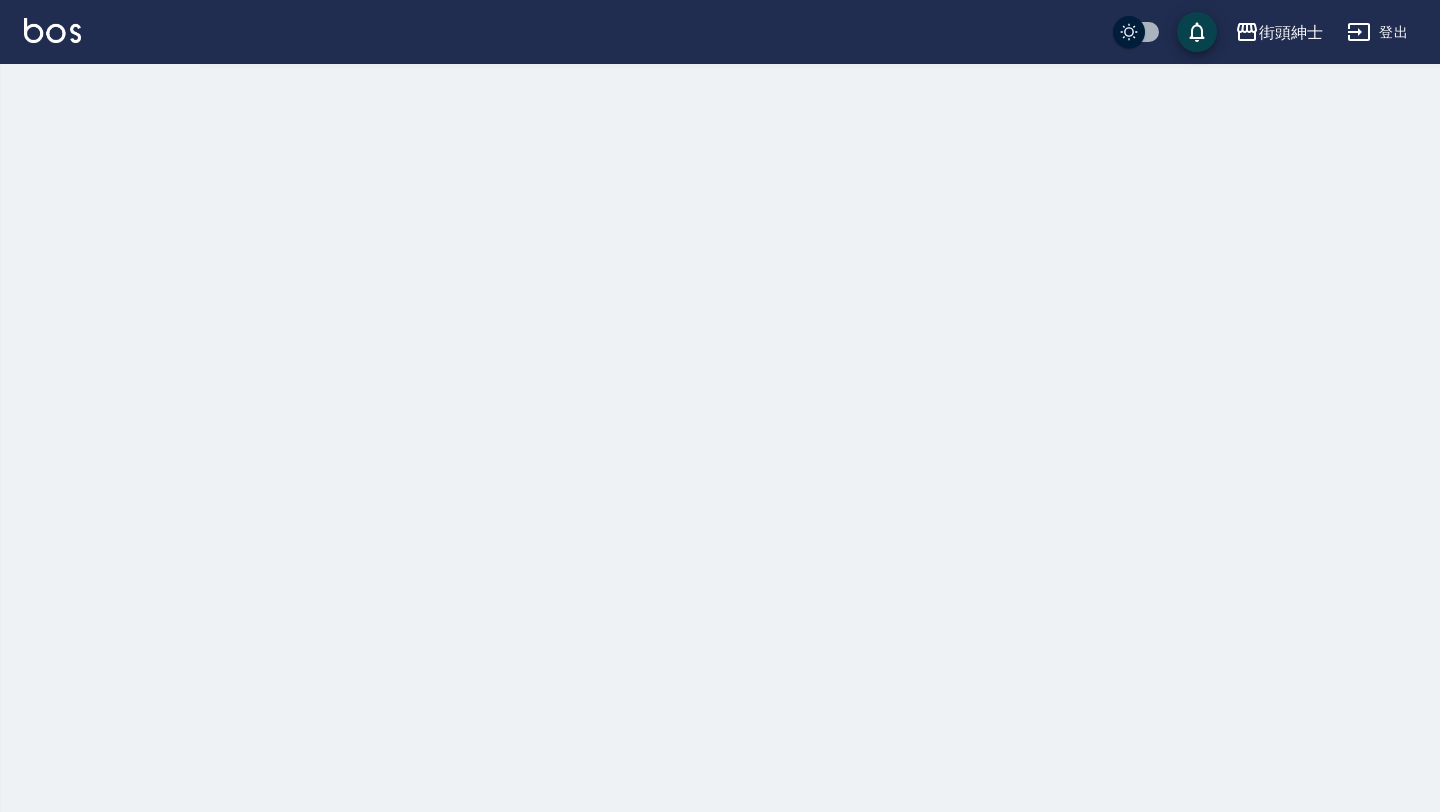 scroll, scrollTop: 0, scrollLeft: 0, axis: both 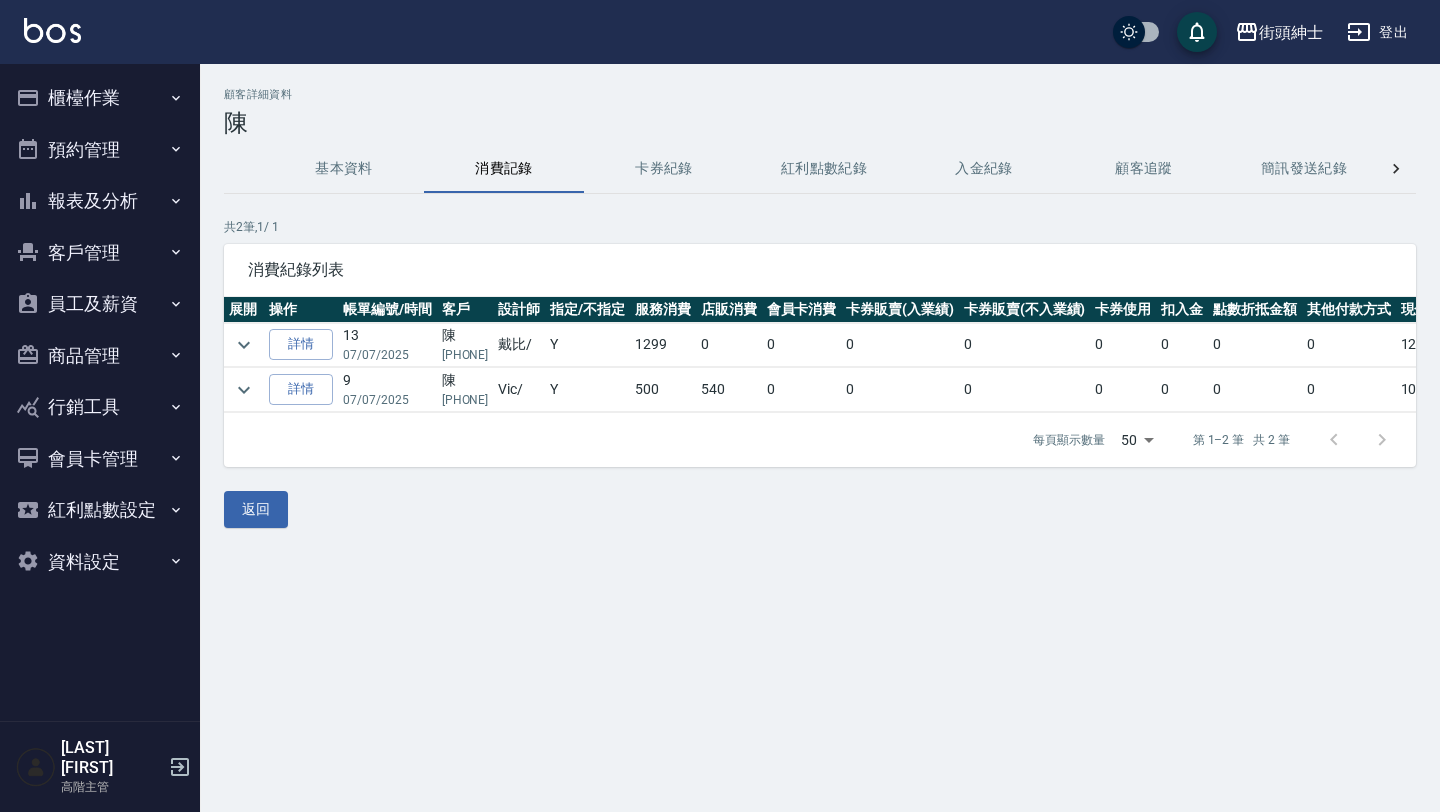 click on "基本資料" at bounding box center [344, 169] 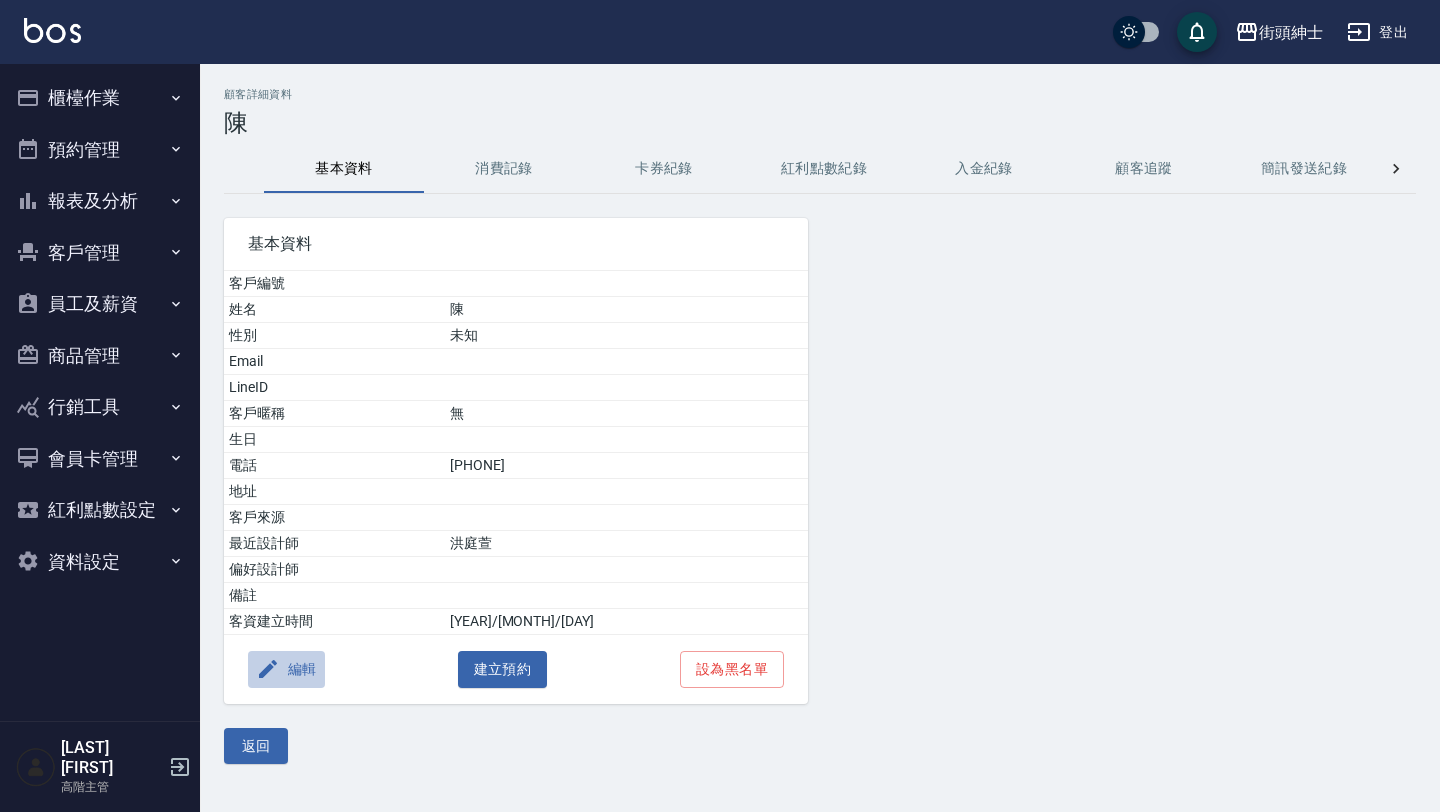 click on "編輯" at bounding box center [286, 669] 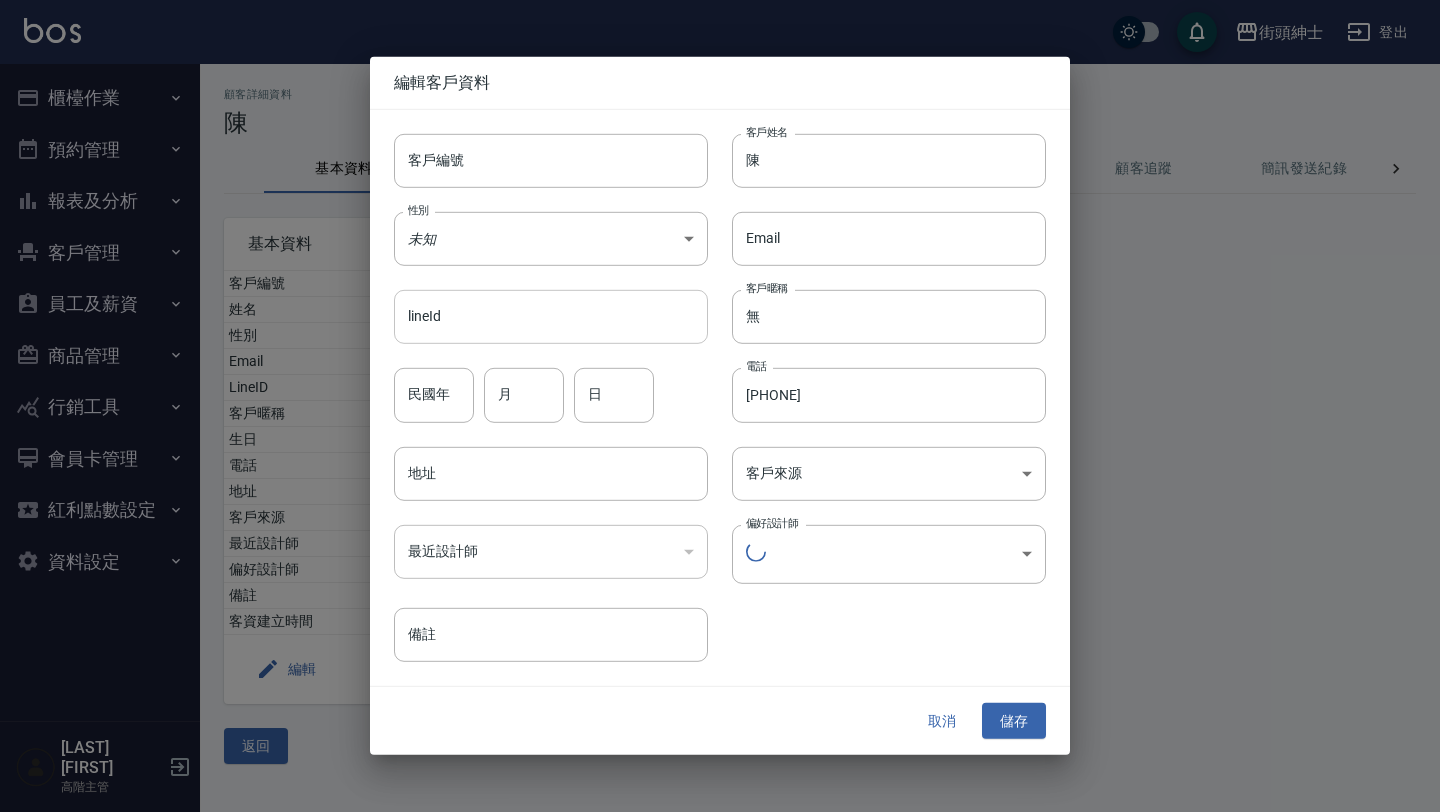 type 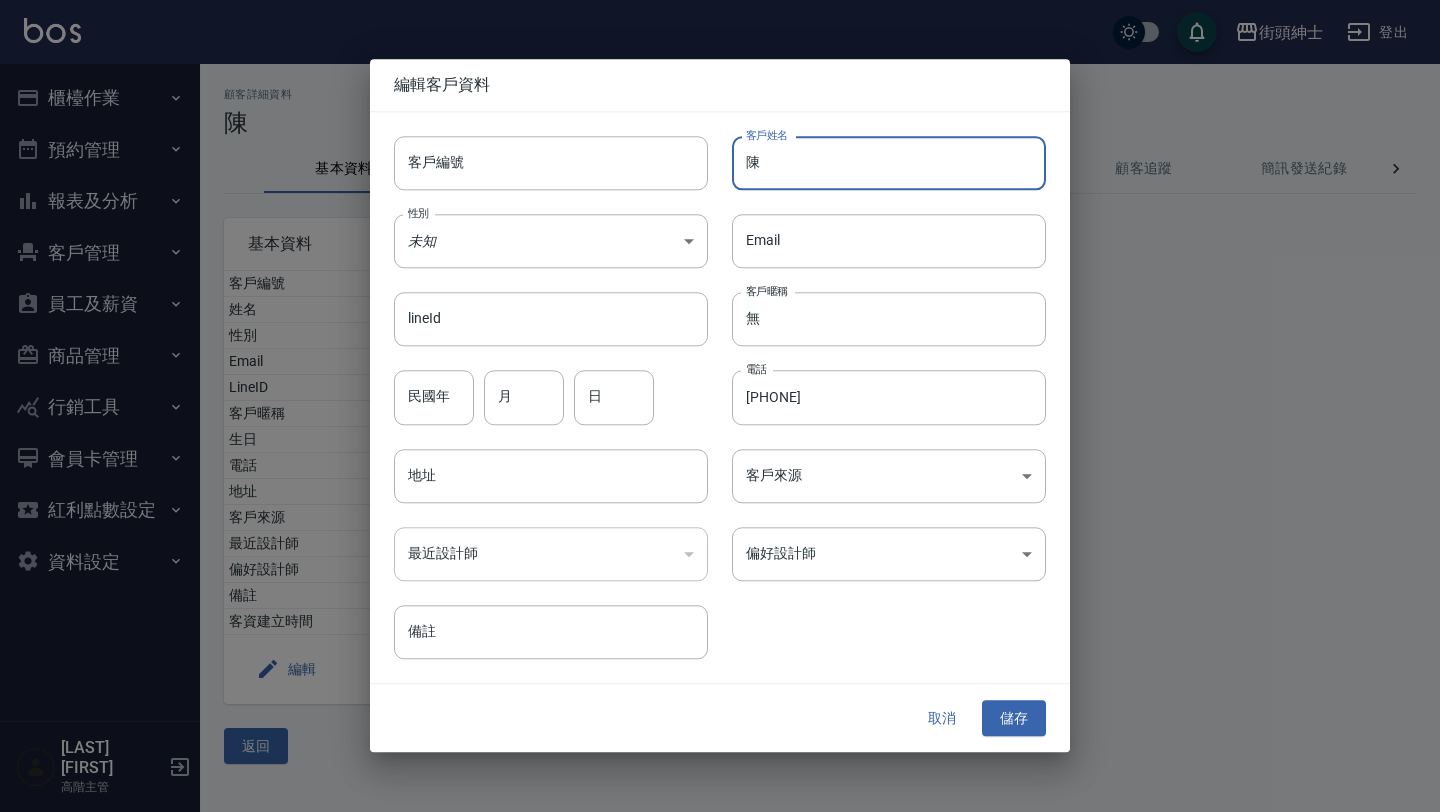click on "陳" at bounding box center (889, 163) 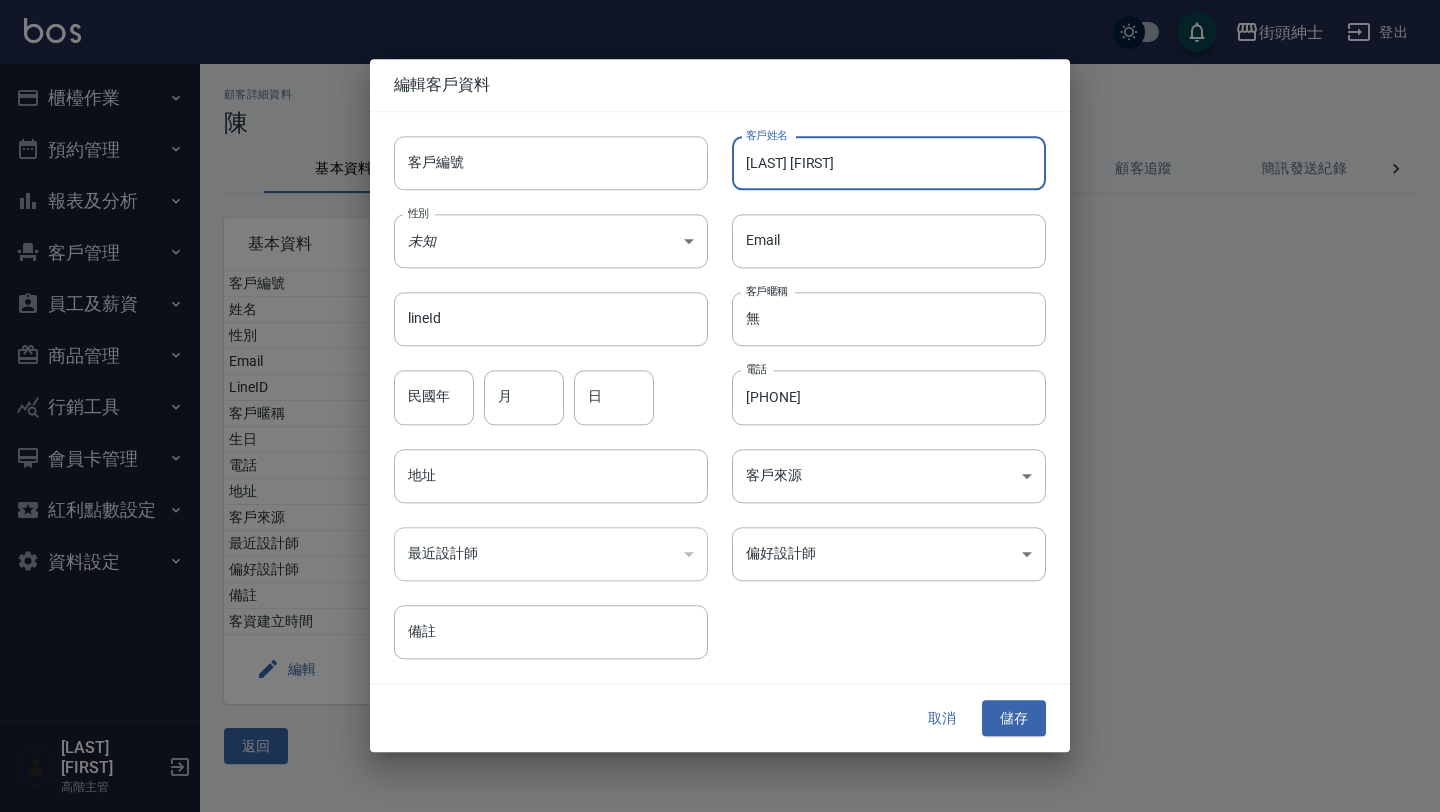 type on "[FIRST] [NAME]" 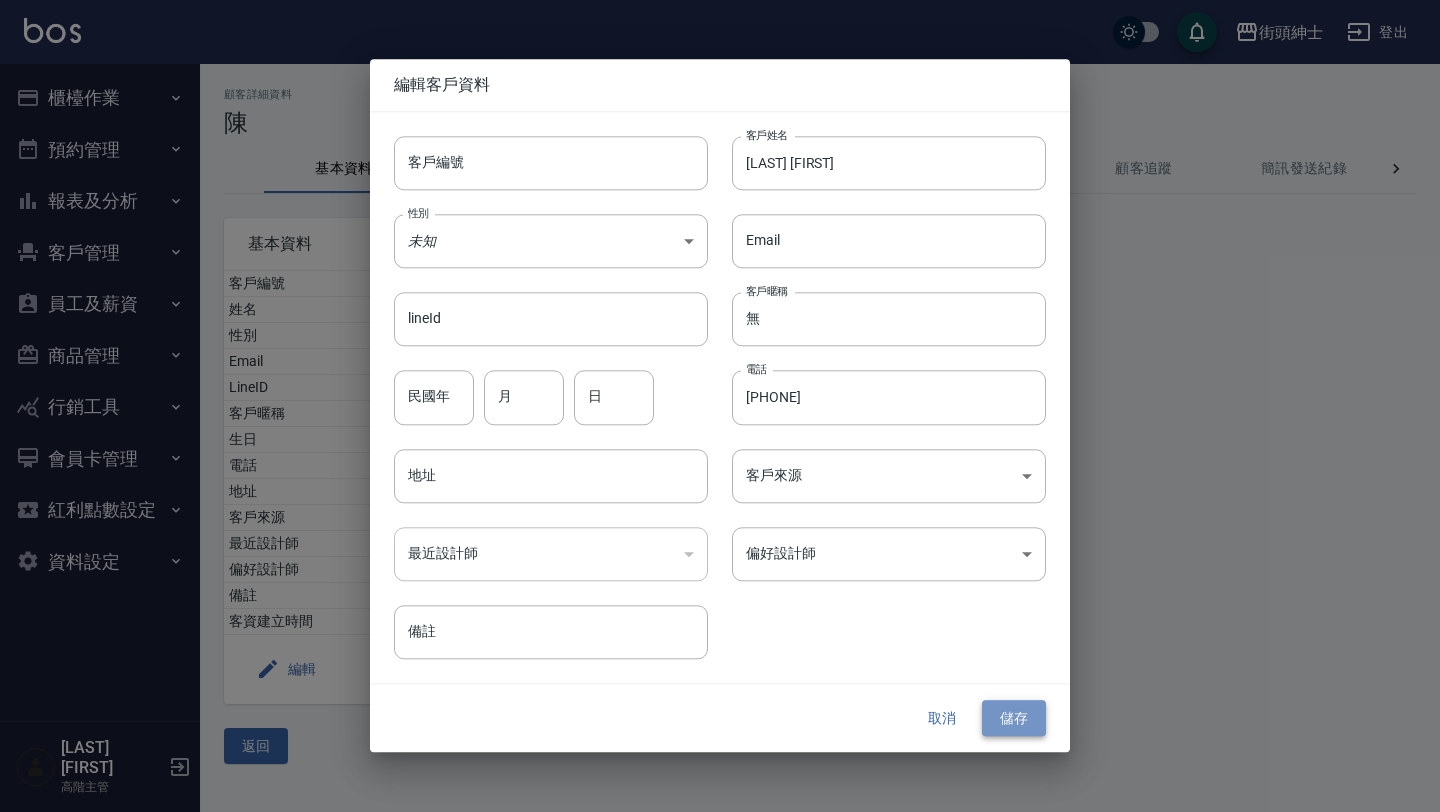 click on "儲存" at bounding box center (1014, 718) 